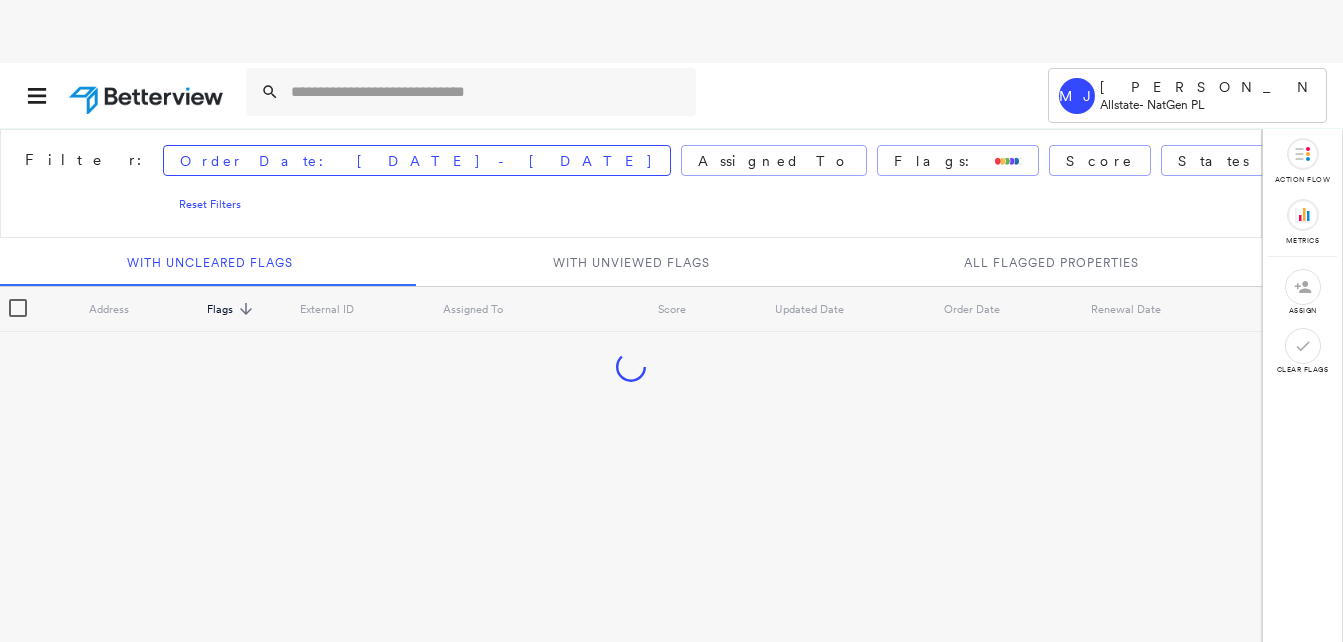 scroll, scrollTop: 0, scrollLeft: 0, axis: both 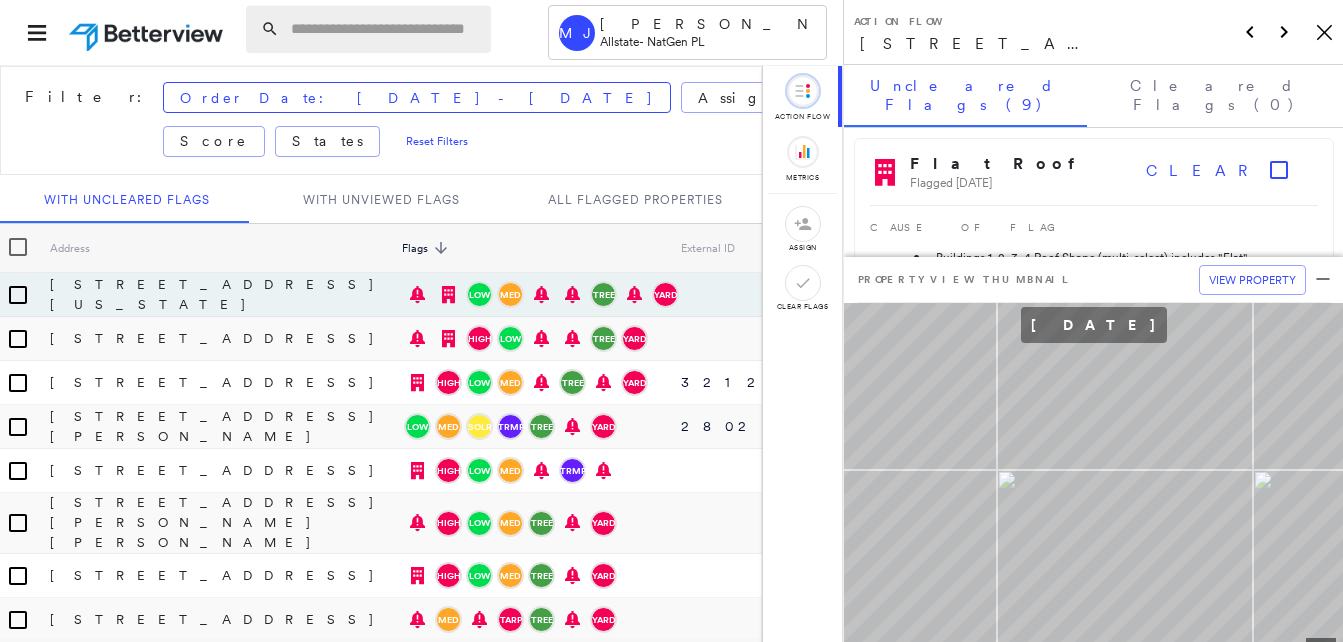 paste on "**********" 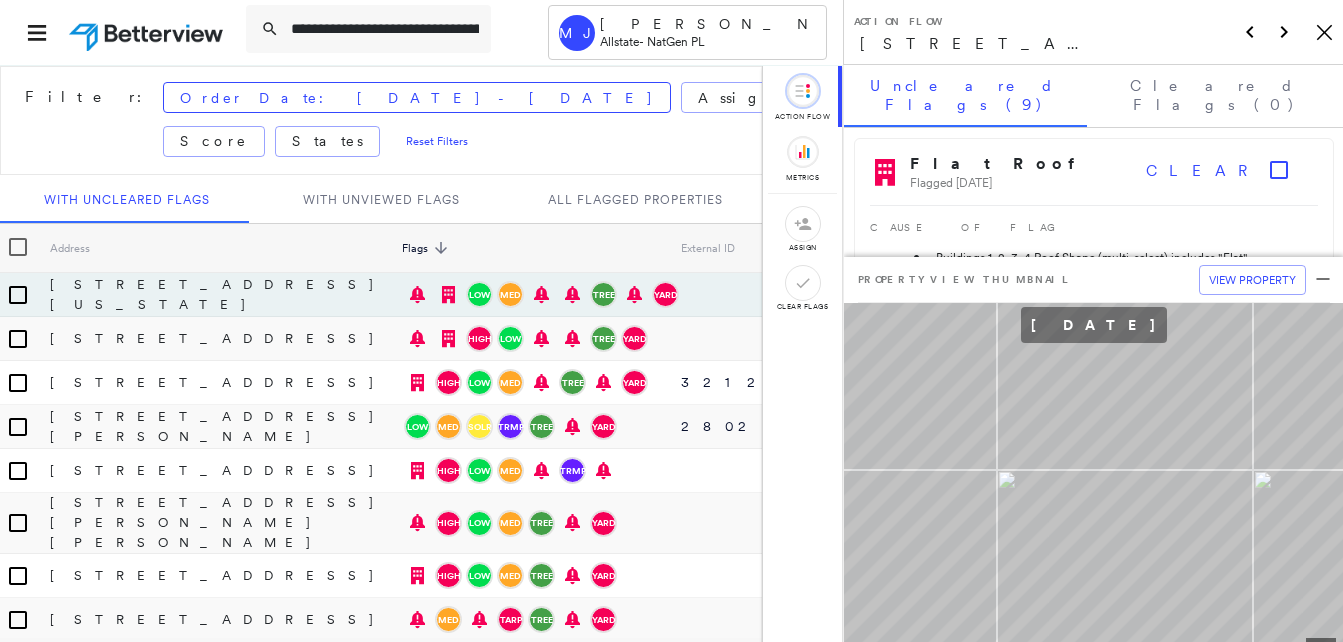 scroll, scrollTop: 0, scrollLeft: 68, axis: horizontal 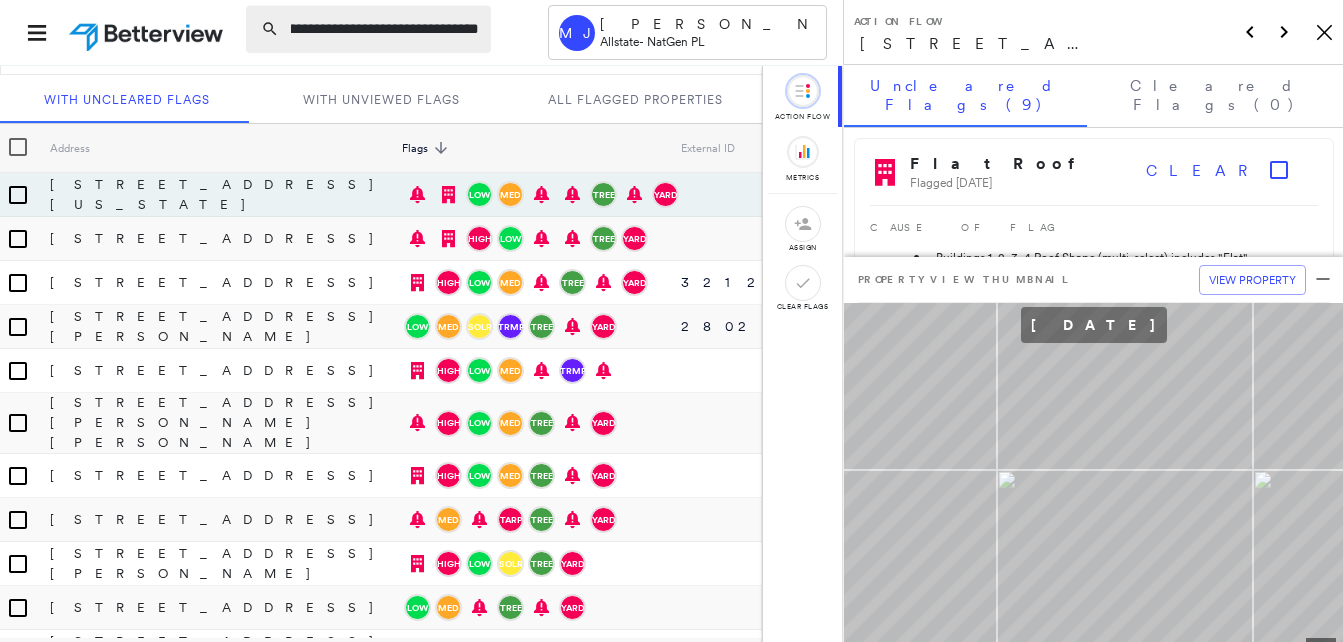 click on "**********" at bounding box center [385, 29] 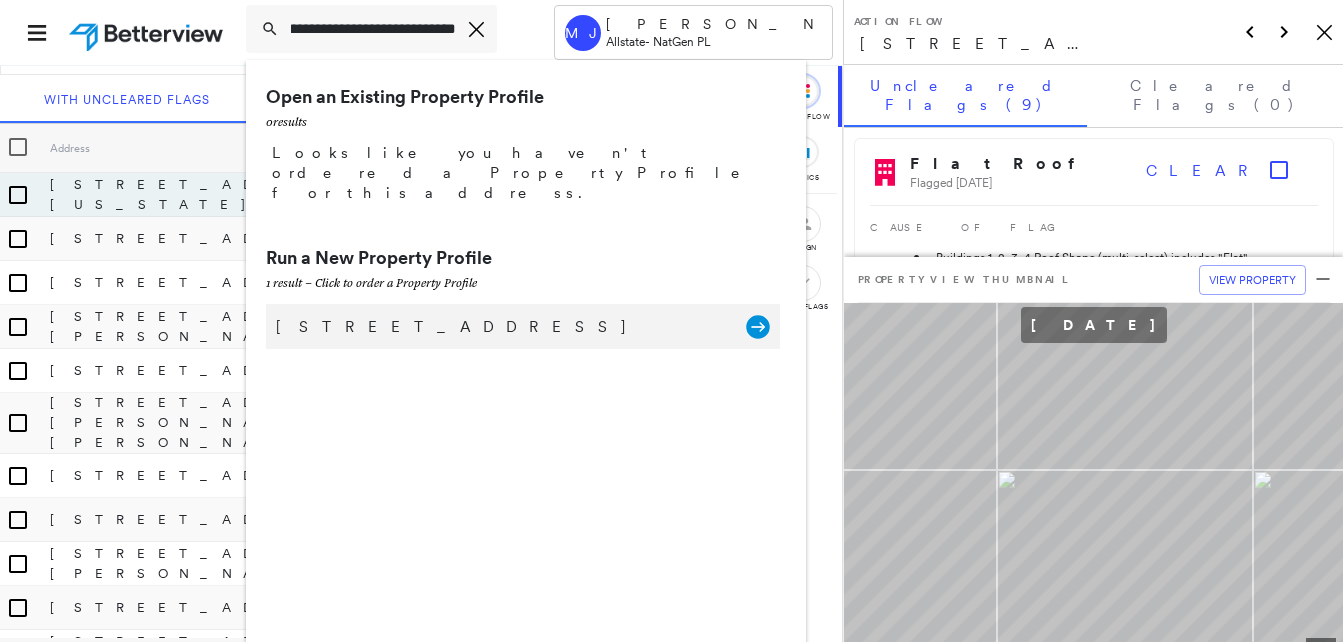 type on "**********" 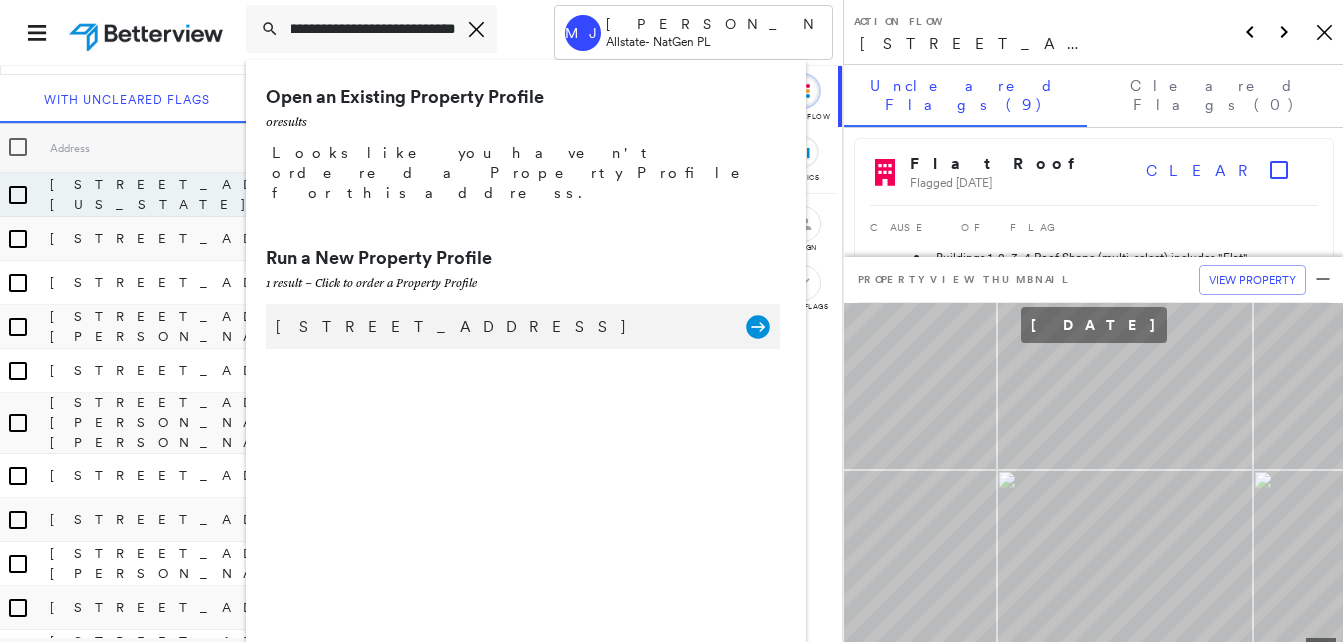 click on "[STREET_ADDRESS]" at bounding box center [501, 327] 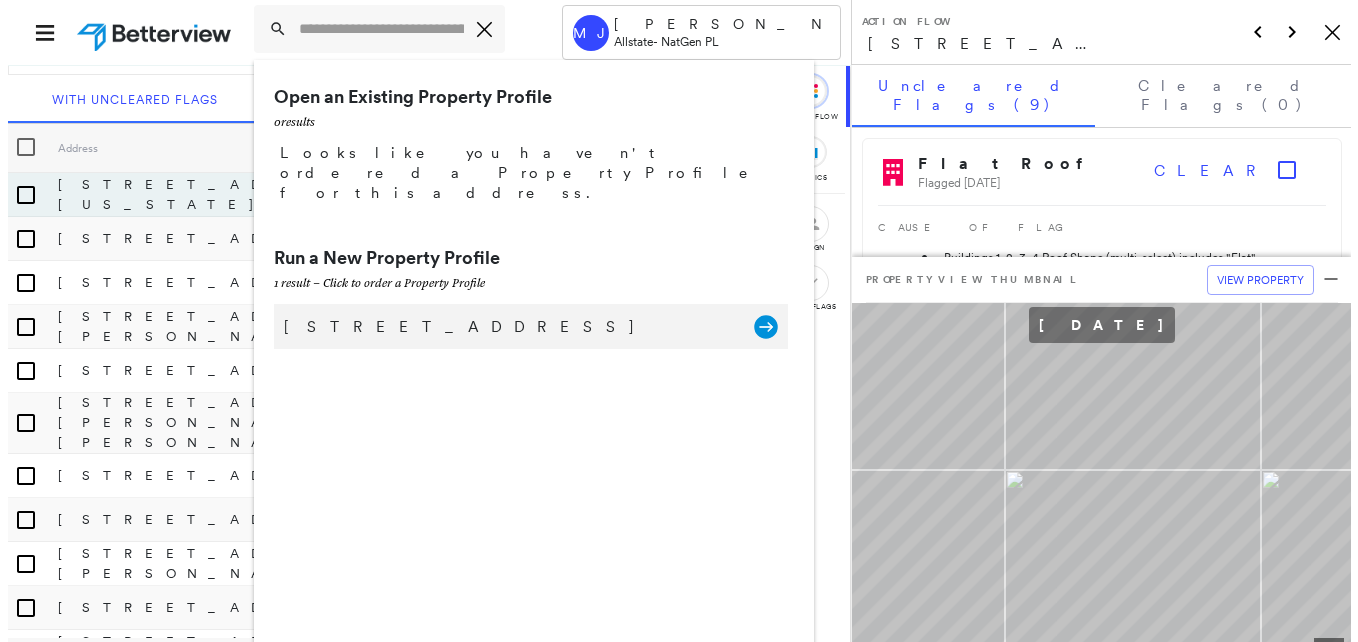 scroll, scrollTop: 0, scrollLeft: 0, axis: both 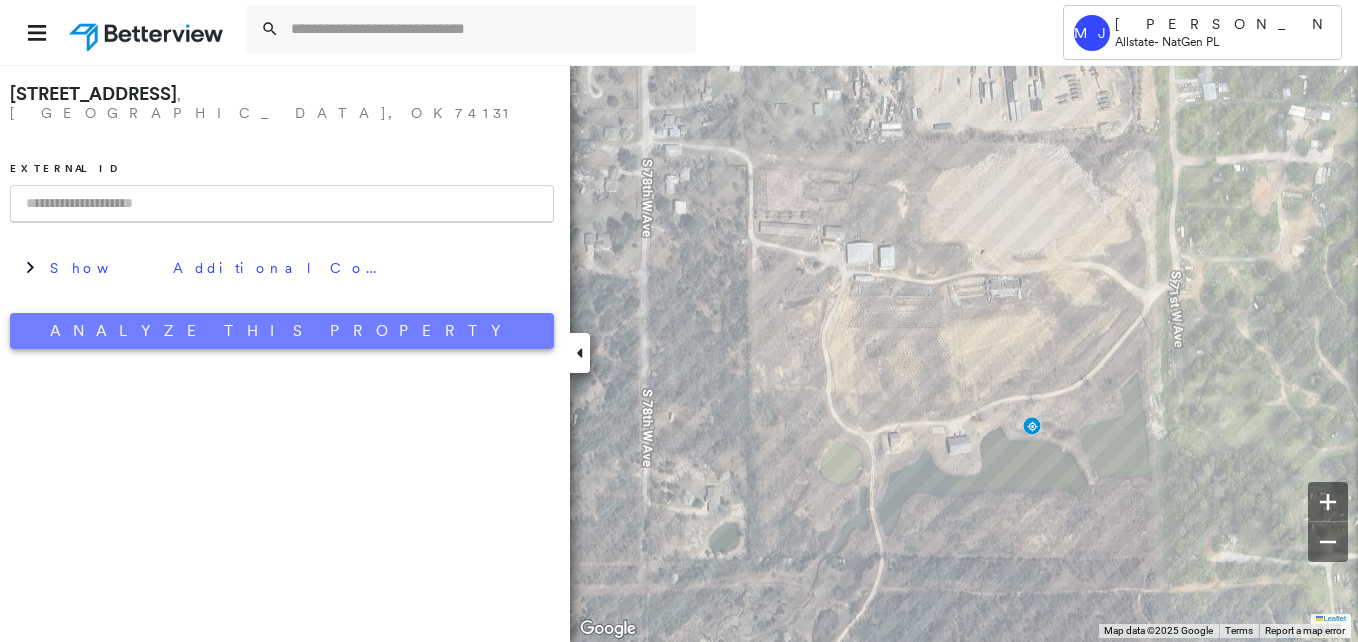 click on "Analyze This Property" at bounding box center [282, 331] 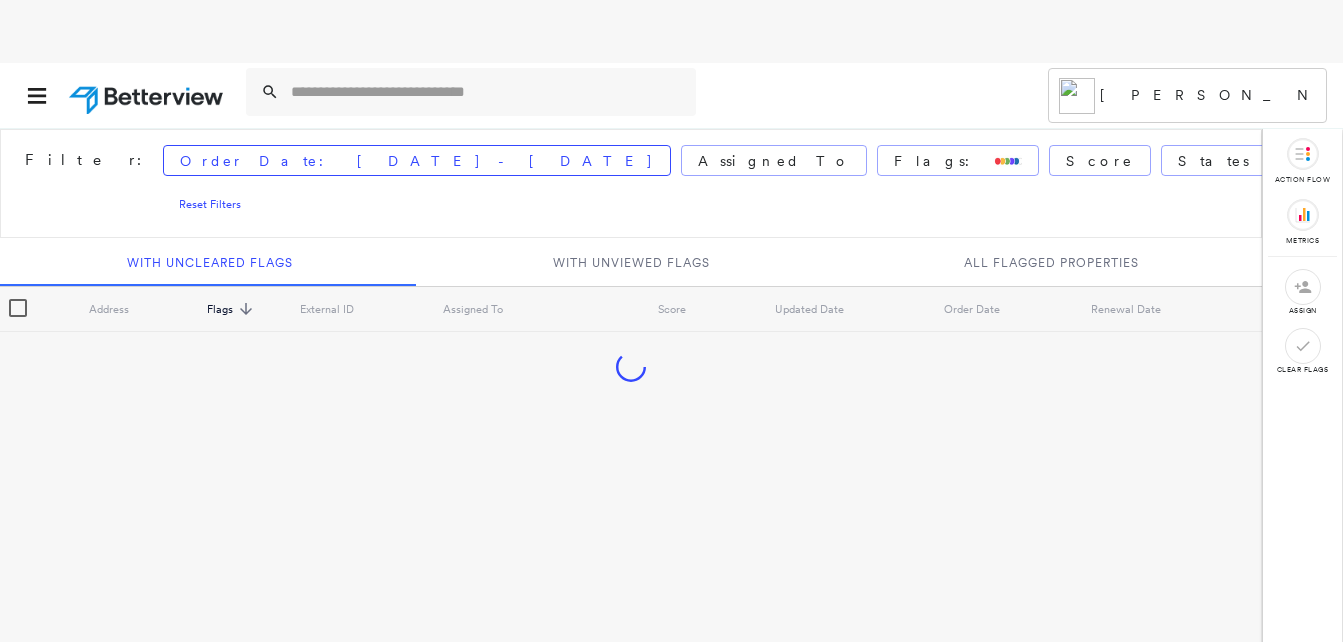 scroll, scrollTop: 0, scrollLeft: 0, axis: both 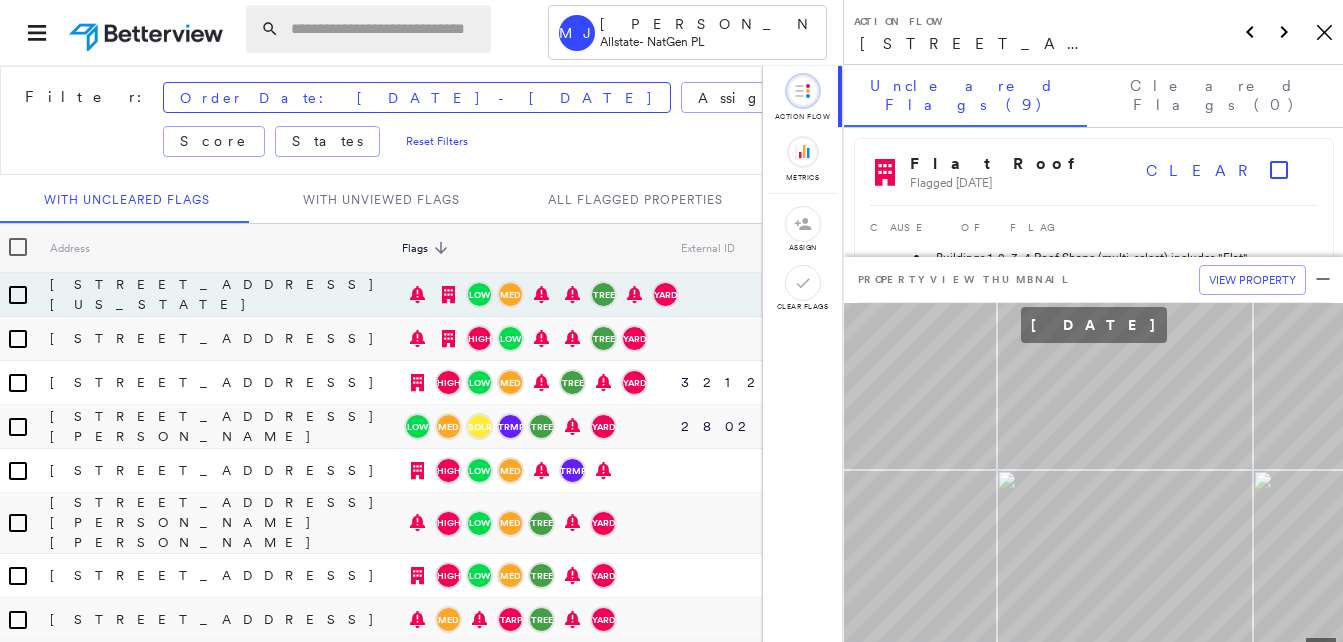 paste on "**********" 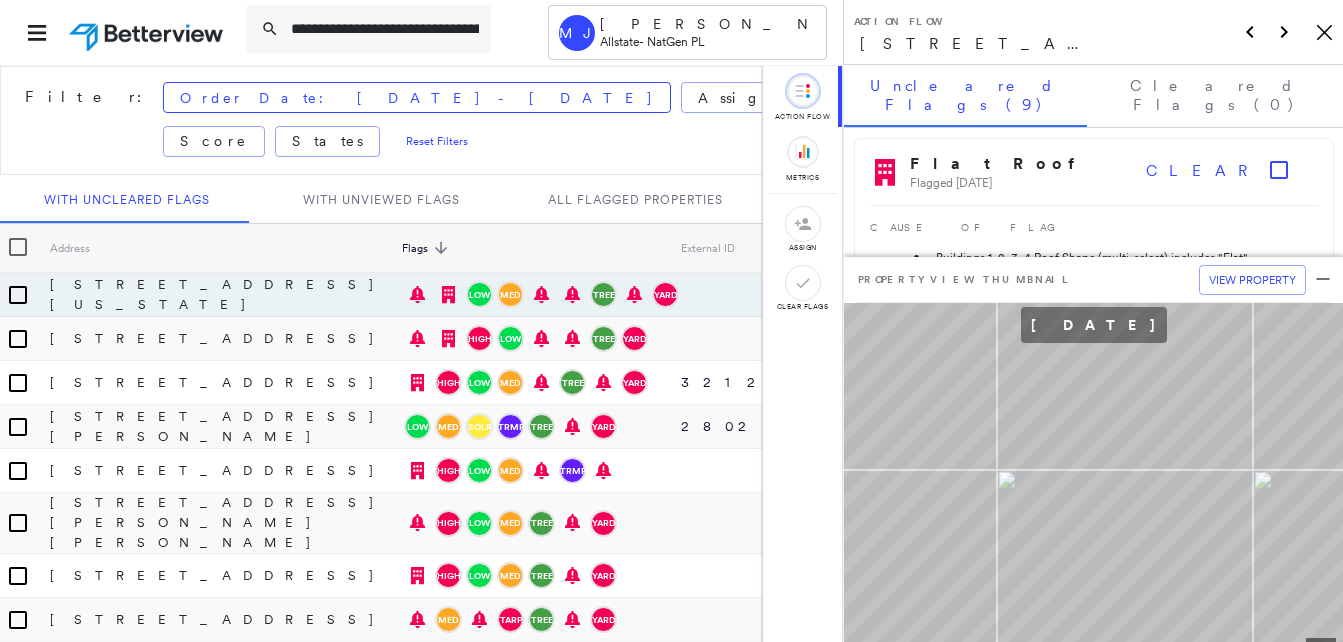 scroll, scrollTop: 0, scrollLeft: 68, axis: horizontal 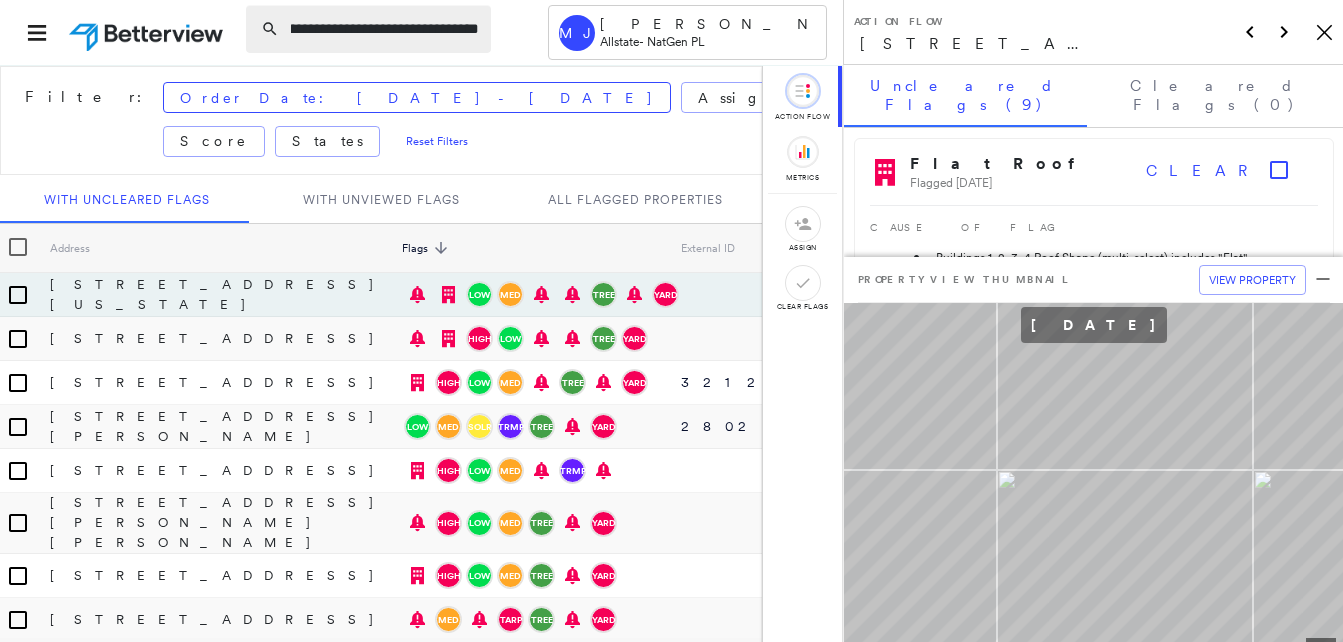 click on "**********" at bounding box center (385, 29) 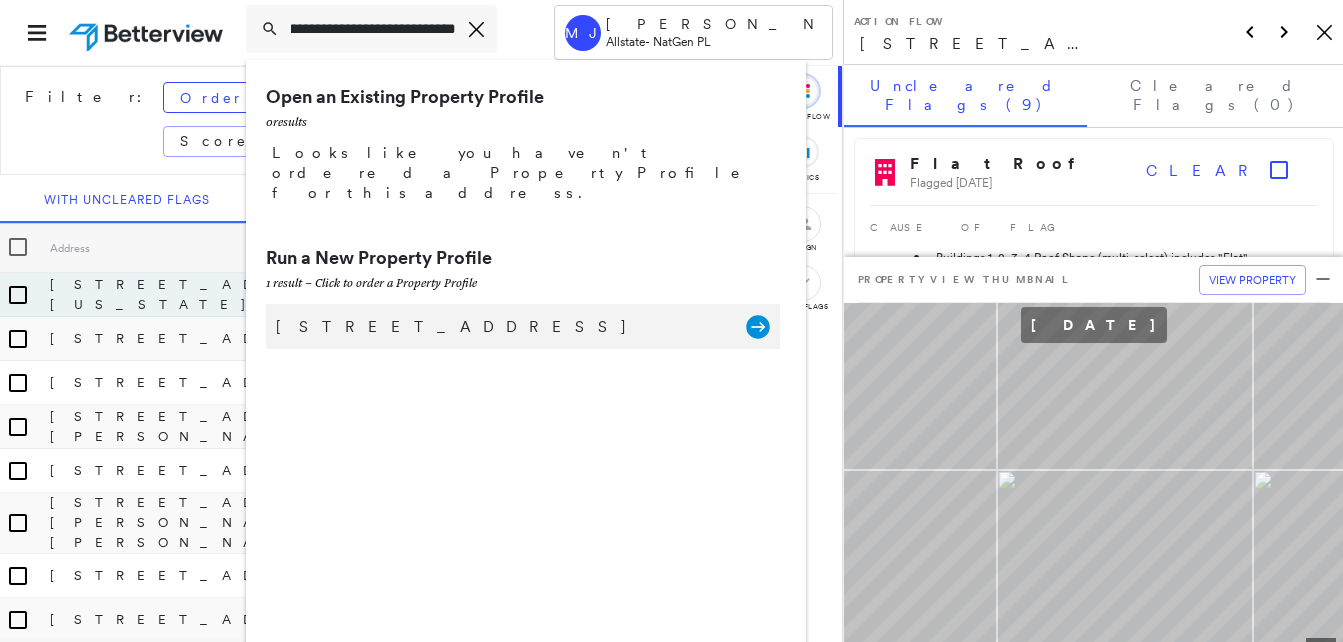 type on "**********" 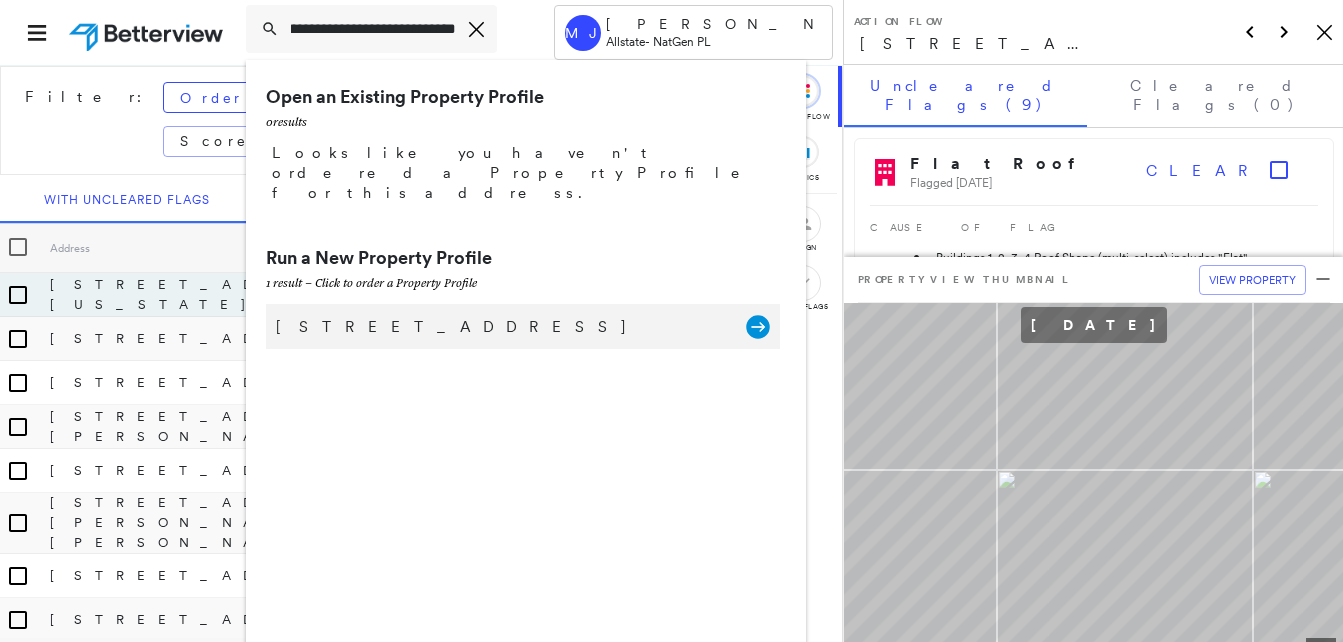 click on "[STREET_ADDRESS]" at bounding box center [501, 327] 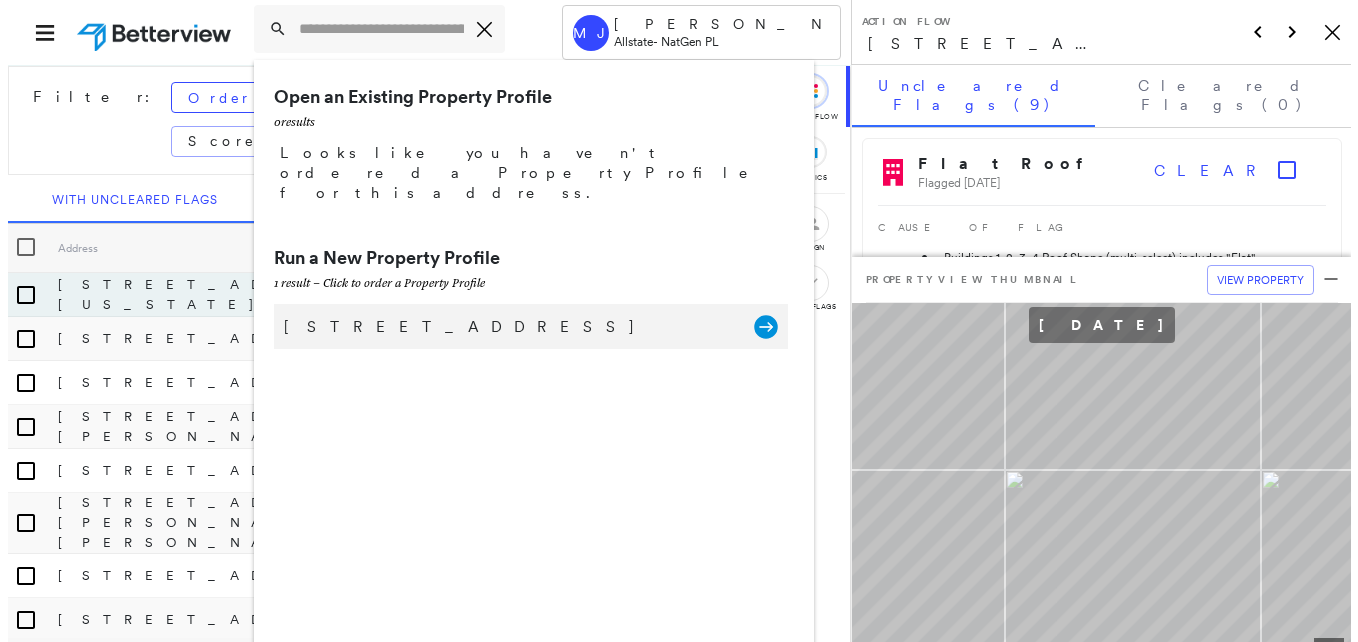 scroll, scrollTop: 0, scrollLeft: 0, axis: both 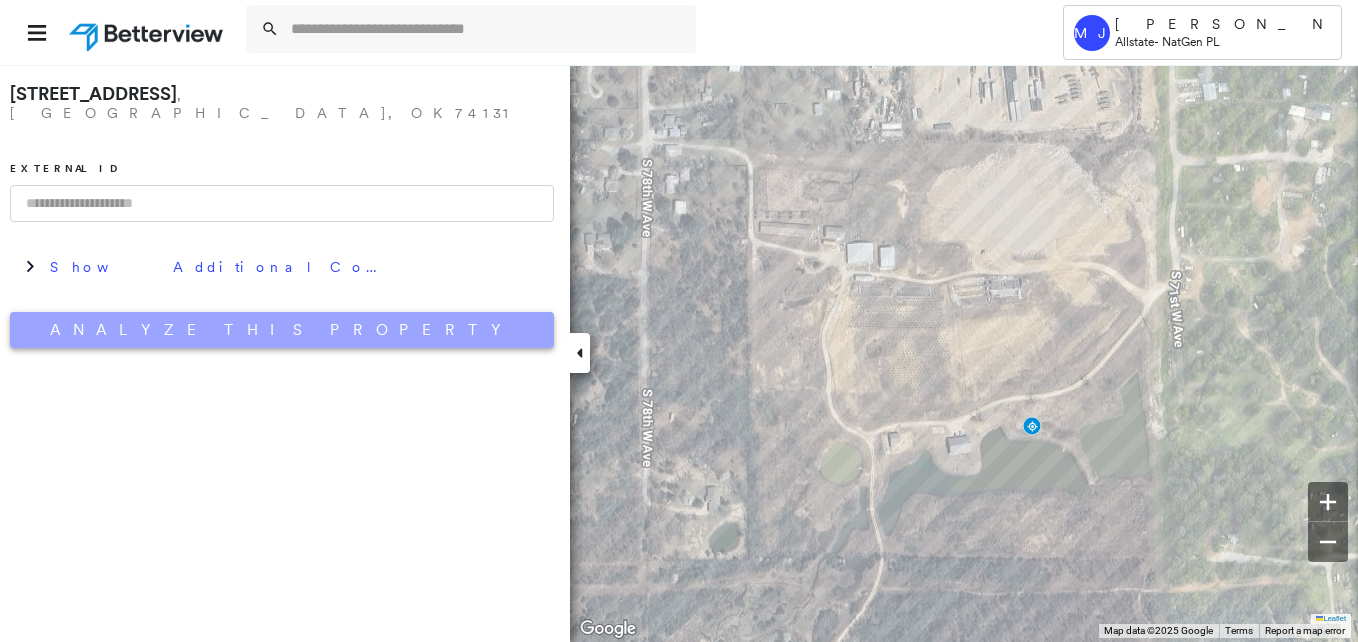 click on "Analyze This Property" at bounding box center [282, 330] 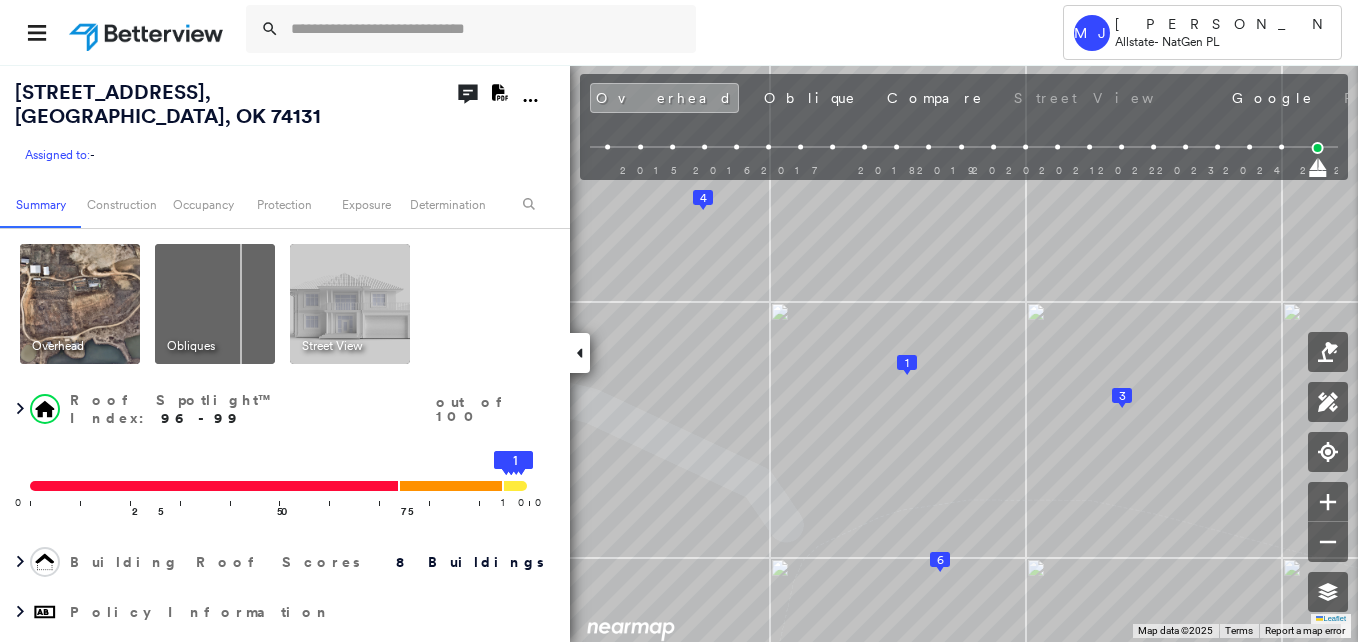 click at bounding box center [215, 304] 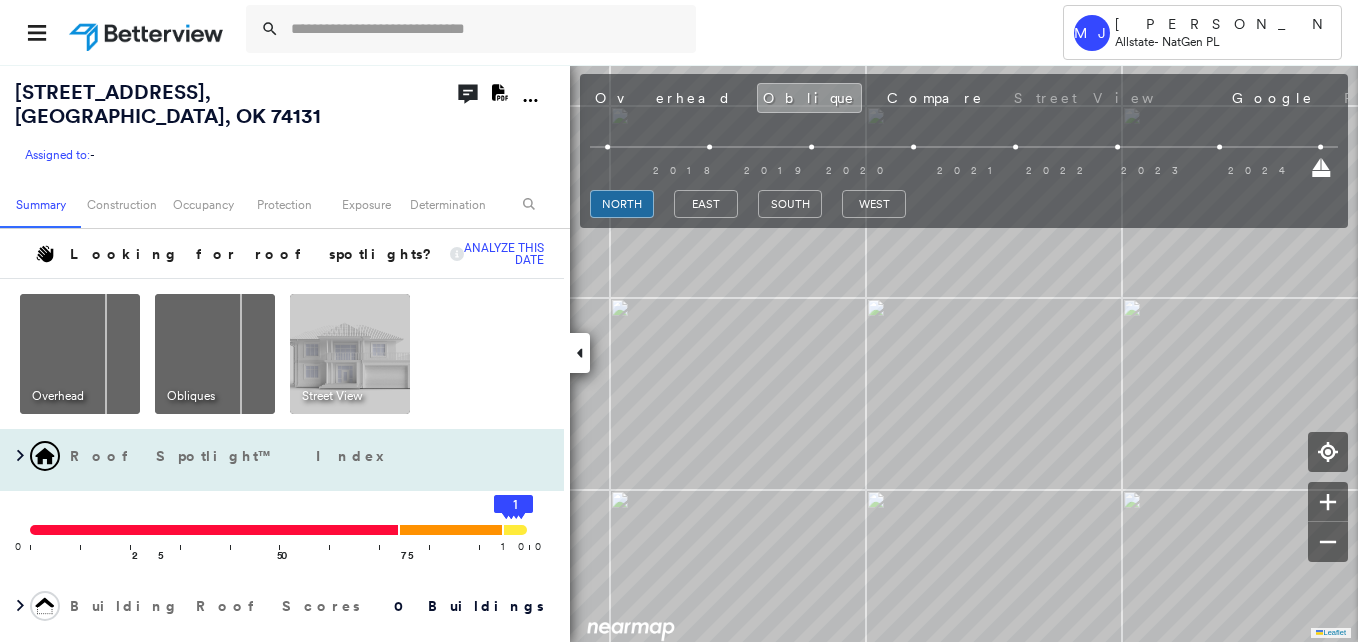 click on "[STREET_ADDRESS] Assigned to:  - Assigned to:  - Assigned to:  - Open Comments Download PDF Report Summary Construction Occupancy Protection Exposure Determination Looking for roof spotlights? Analyze this date Overhead Obliques Street View Roof Spotlight™ Index 0 100 25 50 75 8 7 6 5 4 3 2 1 Building Roof Scores 0 Buildings Policy Information Flags :  2 (0 cleared, 2 uncleared) Construction Occupancy Place Detail Protection Exposure Determination Flags :  2 (0 cleared, 2 uncleared) Uncleared Flags (2) Cleared Flags  (0) YARD Yard Debris Flagged [DATE] Clear Low Low Priority Roof Score Flagged [DATE] Clear Action Taken New Entry History Quote/New Business Terms & Conditions Added ACV Endorsement Added Cosmetic Endorsement Inspection/Loss Control Report Information Added to Inspection Survey Onsite Inspection Ordered Determined No Inspection Needed General Used Report to Further Agent/Insured Discussion Reject/Decline - New Business Allowed to Proceed / Policy Bound Save Renewal" at bounding box center (679, 353) 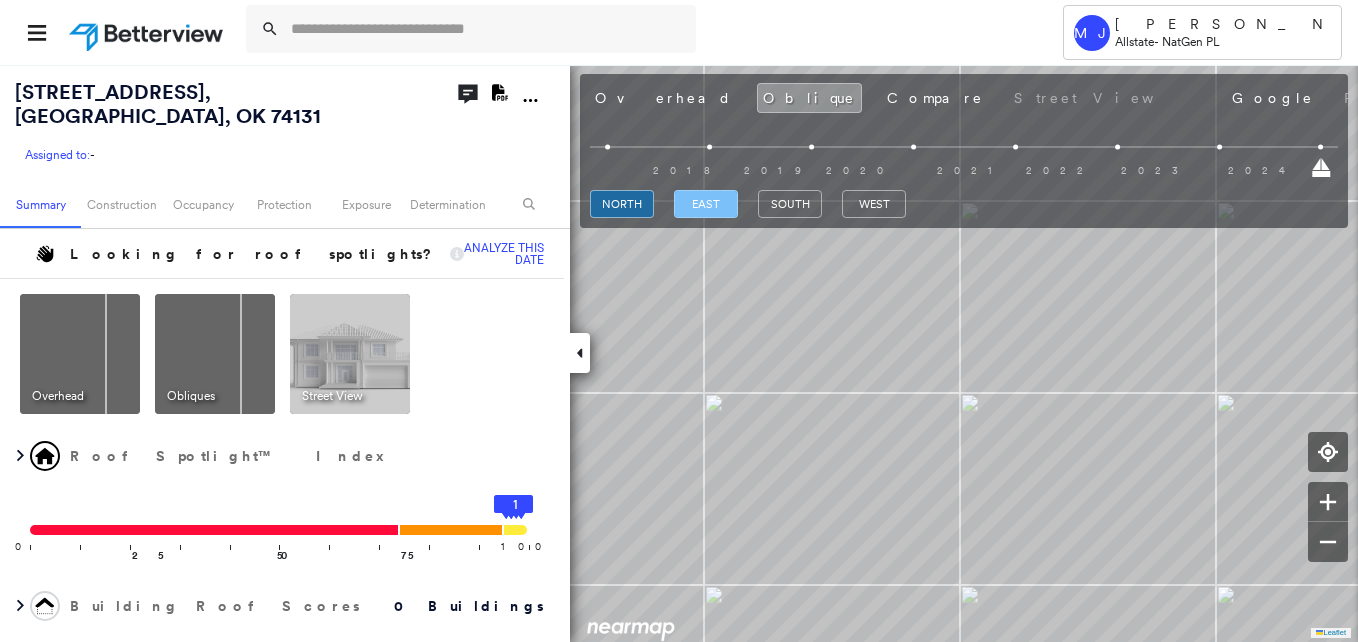 click on "east" at bounding box center (706, 204) 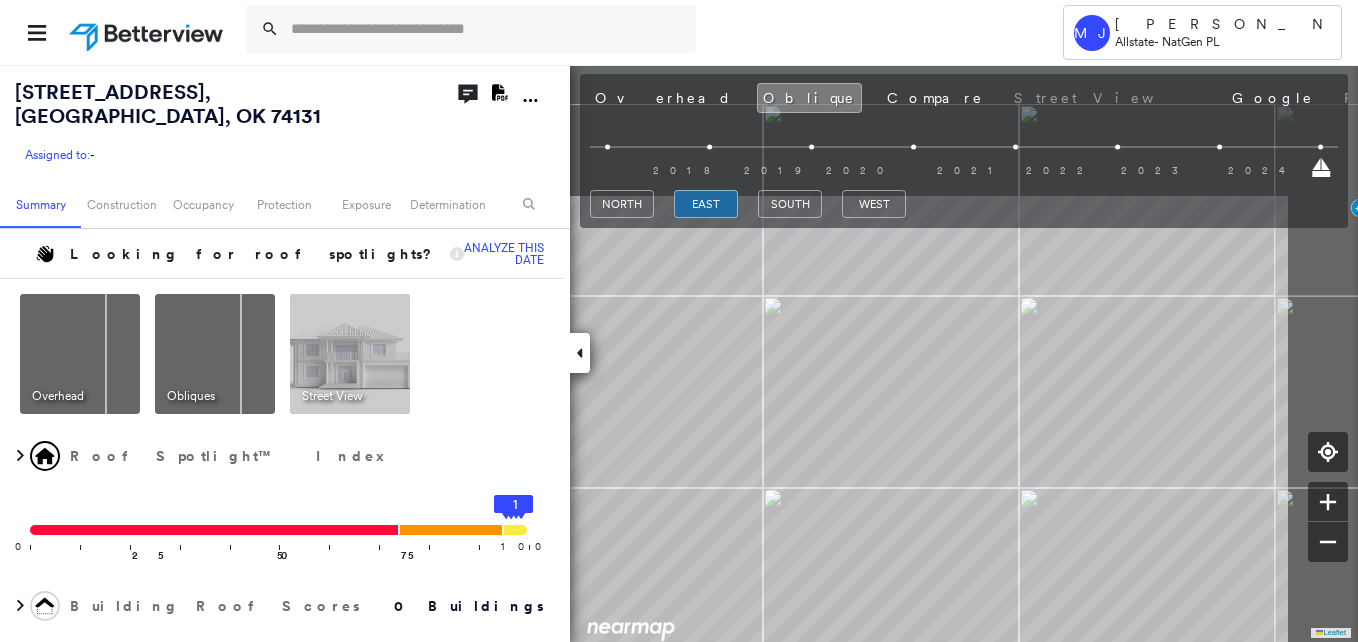 click on "Tower MJ [PERSON_NAME] Allstate  -   NatGen PL [STREET_ADDRESS] Assigned to:  - Assigned to:  - Assigned to:  - Open Comments Download PDF Report Summary Construction Occupancy Protection Exposure Determination Looking for roof spotlights? Analyze this date Overhead Obliques Street View Roof Spotlight™ Index 0 100 25 50 75 8 7 6 5 4 3 2 1 Building Roof Scores 0 Buildings Policy Information Flags :  2 (0 cleared, 2 uncleared) Construction Occupancy Place Detail Protection Exposure Determination Flags :  2 (0 cleared, 2 uncleared) Uncleared Flags (2) Cleared Flags  (0) YARD Yard Debris Flagged [DATE] Clear Low Low Priority Roof Score Flagged [DATE] Clear Action Taken New Entry History Quote/New Business Terms & Conditions Added ACV Endorsement Added Cosmetic Endorsement Inspection/Loss Control Report Information Added to Inspection Survey Onsite Inspection Ordered Determined No Inspection Needed General Used Report to Further Agent/Insured Discussion Reject/Decline - New Business Save" at bounding box center (679, 321) 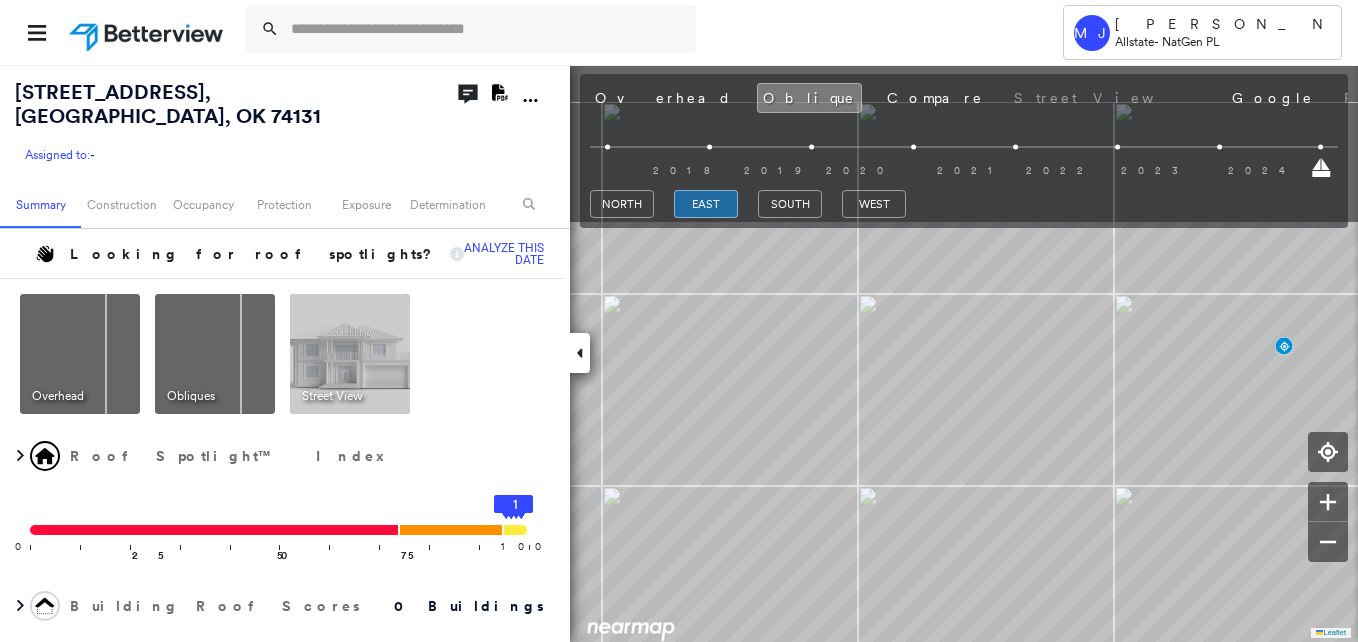 click on "Tower MJ [PERSON_NAME] Allstate  -   NatGen PL [STREET_ADDRESS] Assigned to:  - Assigned to:  - Assigned to:  - Open Comments Download PDF Report Summary Construction Occupancy Protection Exposure Determination Looking for roof spotlights? Analyze this date Overhead Obliques Street View Roof Spotlight™ Index 0 100 25 50 75 8 7 6 5 4 3 2 1 Building Roof Scores 0 Buildings Policy Information Flags :  2 (0 cleared, 2 uncleared) Construction Occupancy Place Detail Protection Exposure Determination Flags :  2 (0 cleared, 2 uncleared) Uncleared Flags (2) Cleared Flags  (0) YARD Yard Debris Flagged [DATE] Clear Low Low Priority Roof Score Flagged [DATE] Clear Action Taken New Entry History Quote/New Business Terms & Conditions Added ACV Endorsement Added Cosmetic Endorsement Inspection/Loss Control Report Information Added to Inspection Survey Onsite Inspection Ordered Determined No Inspection Needed General Used Report to Further Agent/Insured Discussion Reject/Decline - New Business Save" at bounding box center (679, 321) 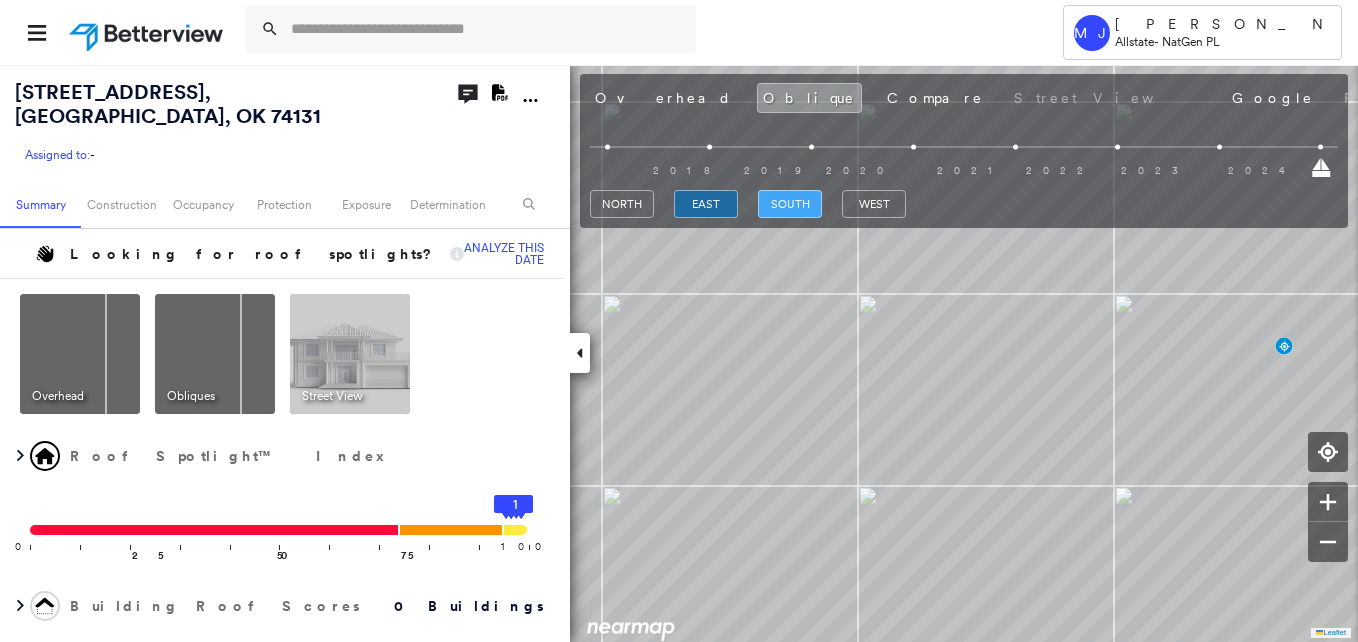 click on "south" at bounding box center [790, 204] 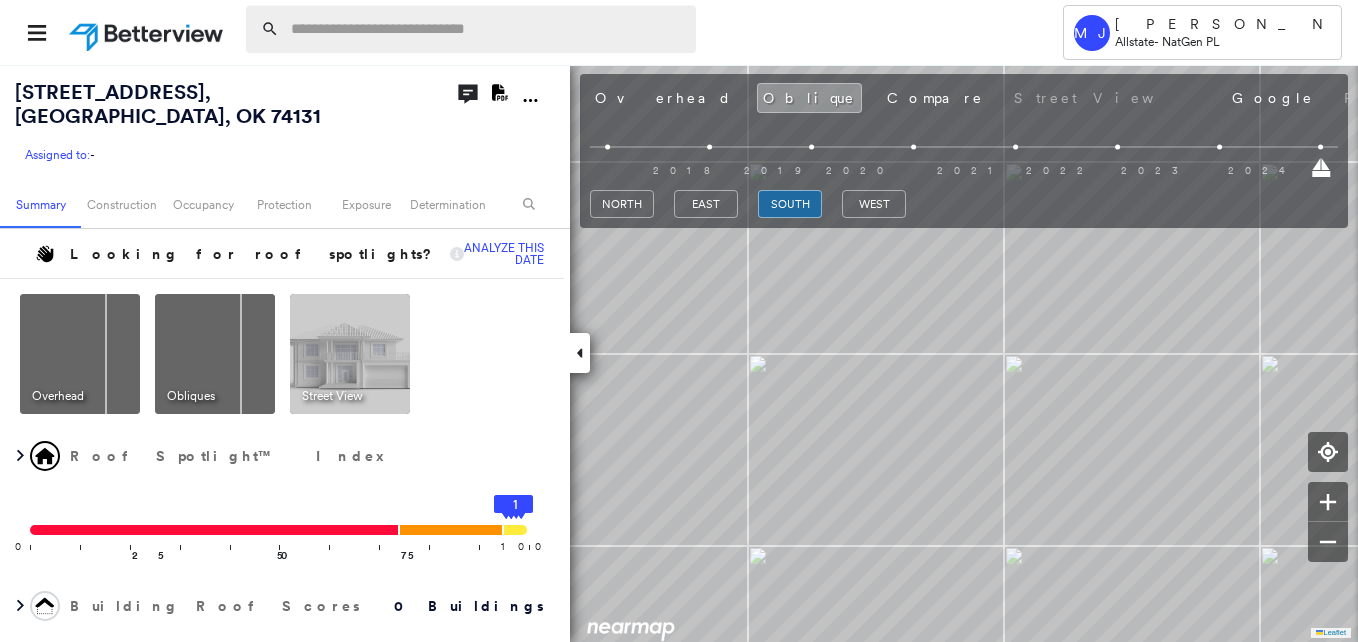 click at bounding box center [487, 29] 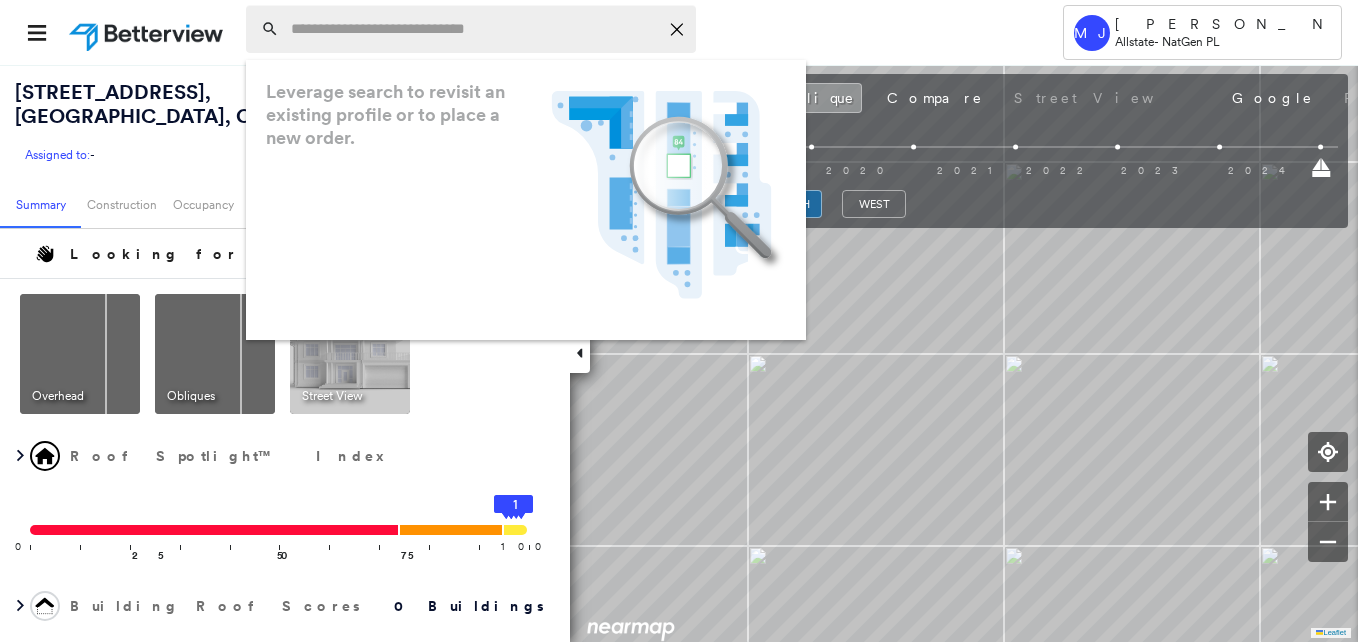paste on "**********" 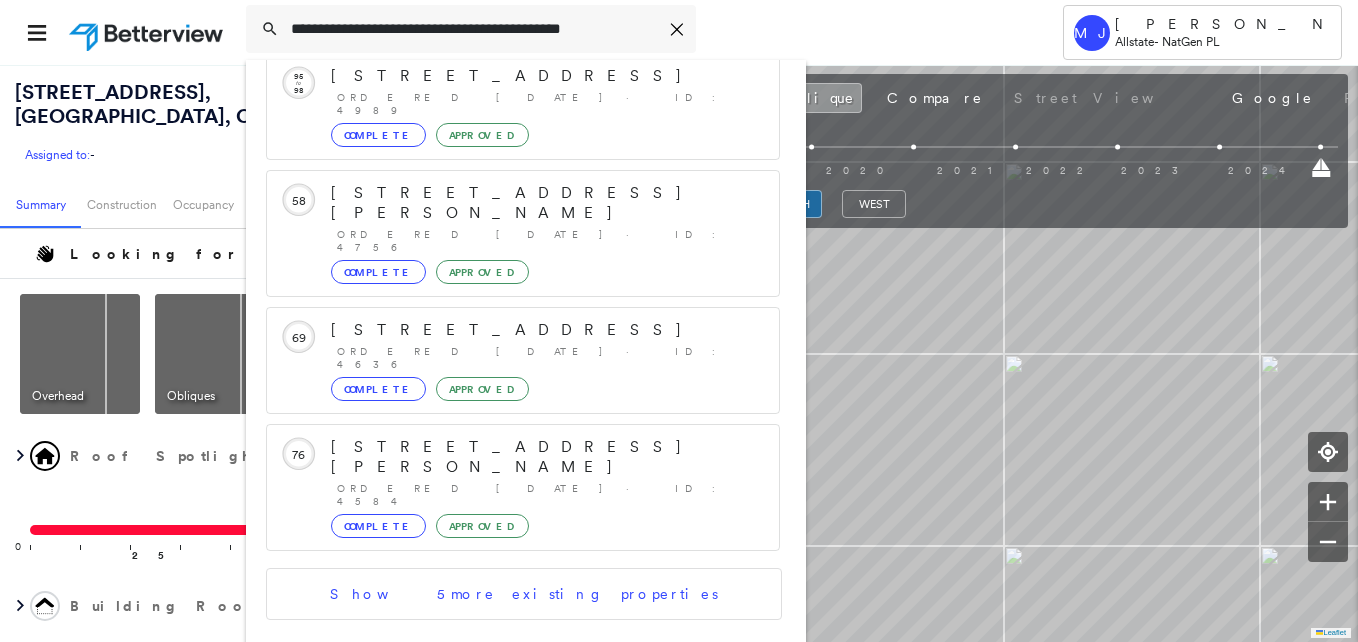 scroll, scrollTop: 213, scrollLeft: 0, axis: vertical 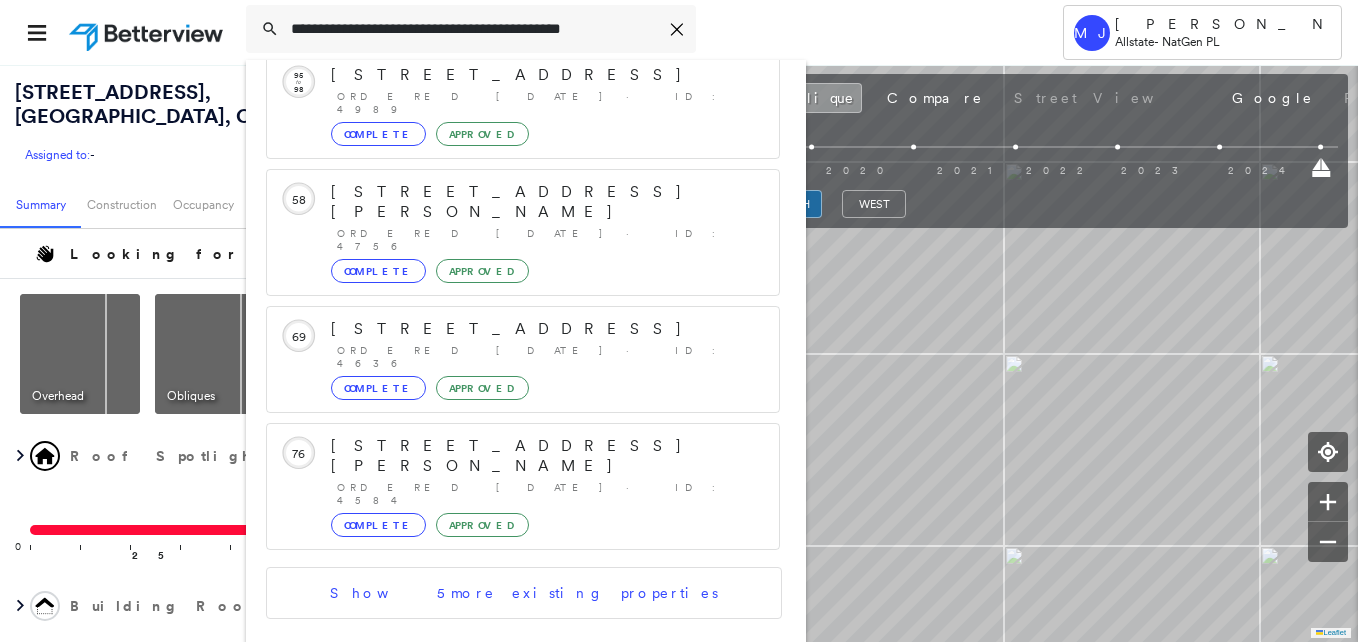 type on "**********" 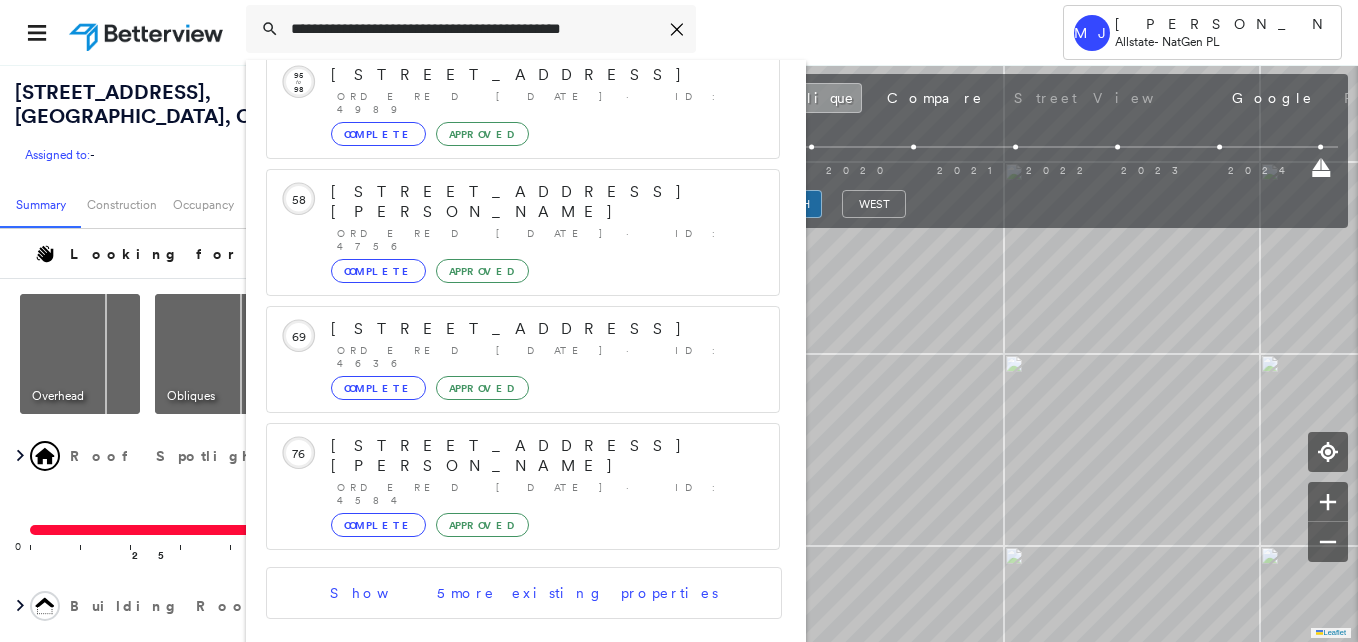 click on "[STREET_ADDRESS]" at bounding box center (501, 731) 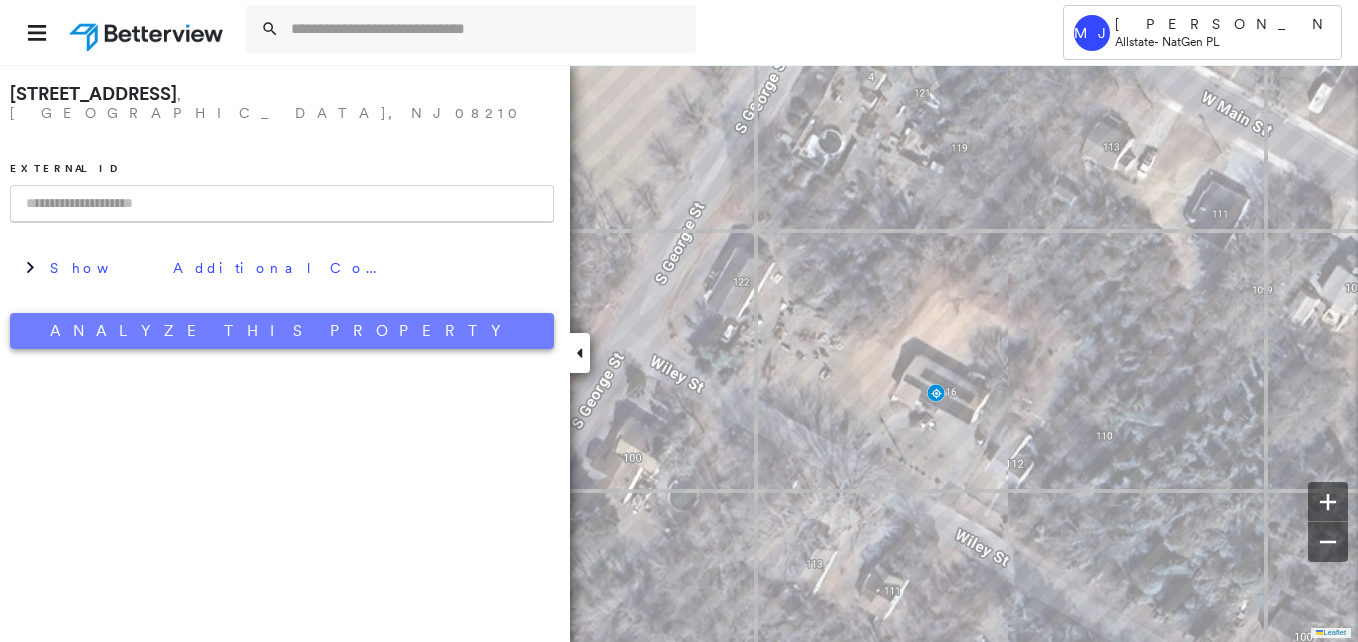 click on "Analyze This Property" at bounding box center [282, 331] 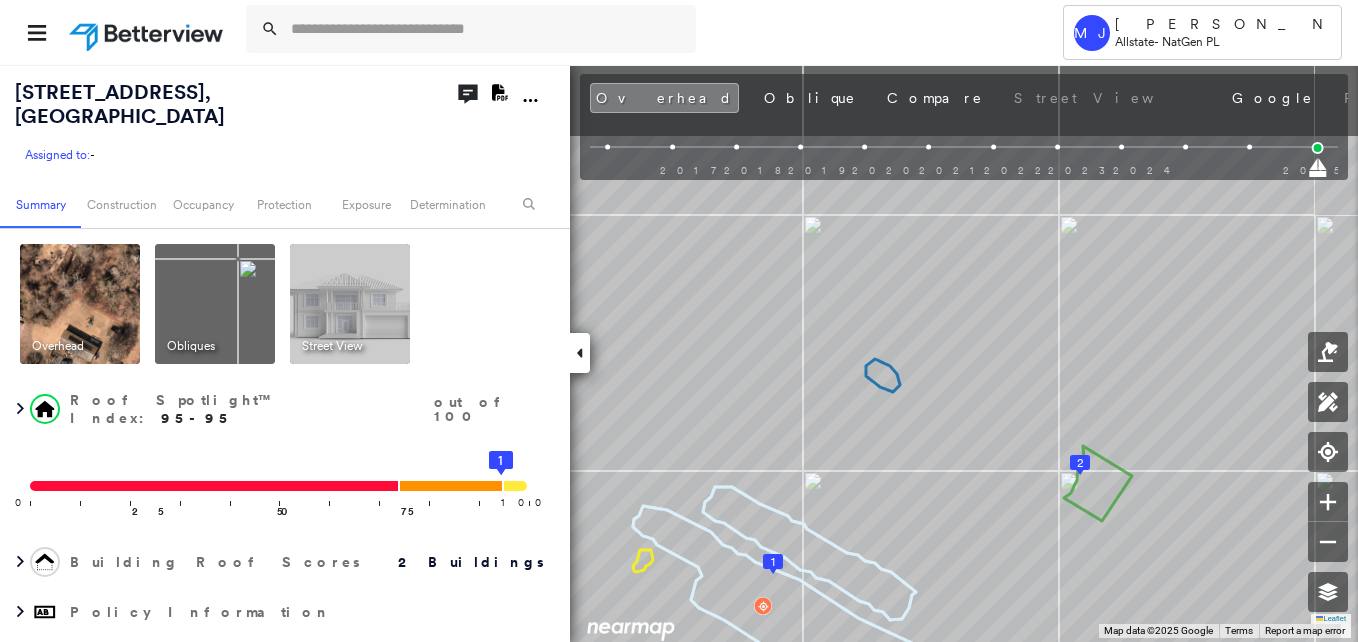 drag, startPoint x: 947, startPoint y: 478, endPoint x: 895, endPoint y: 608, distance: 140.01428 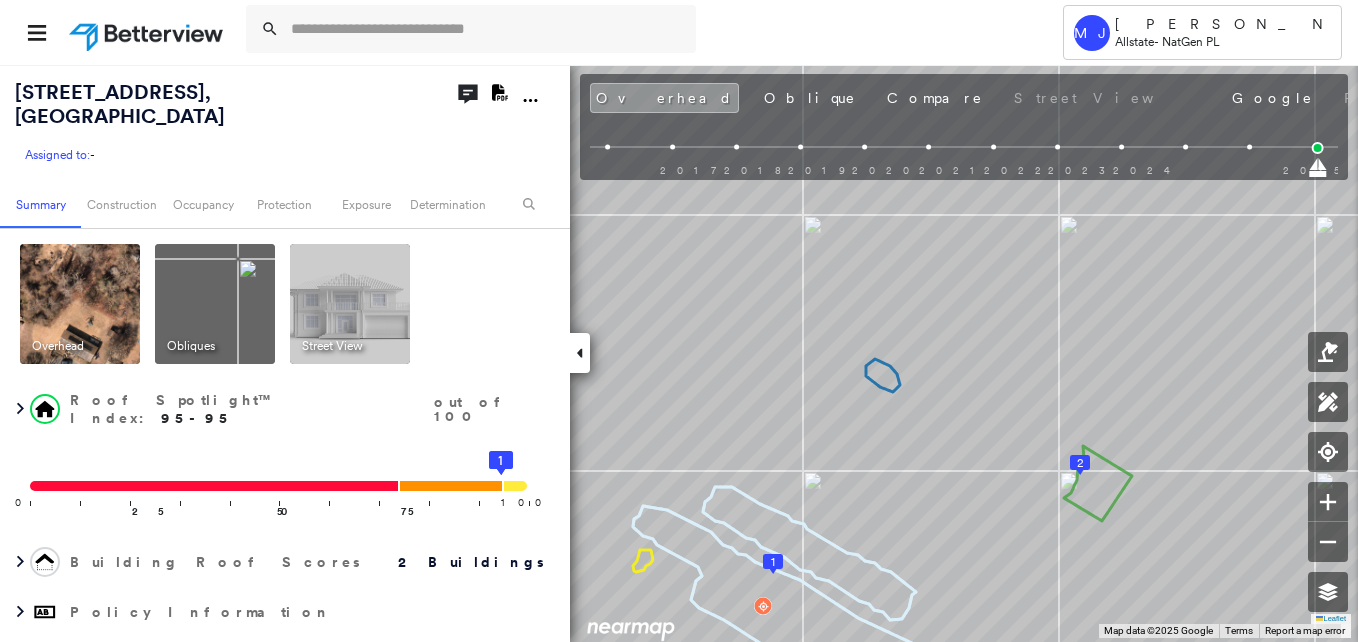click at bounding box center (215, 304) 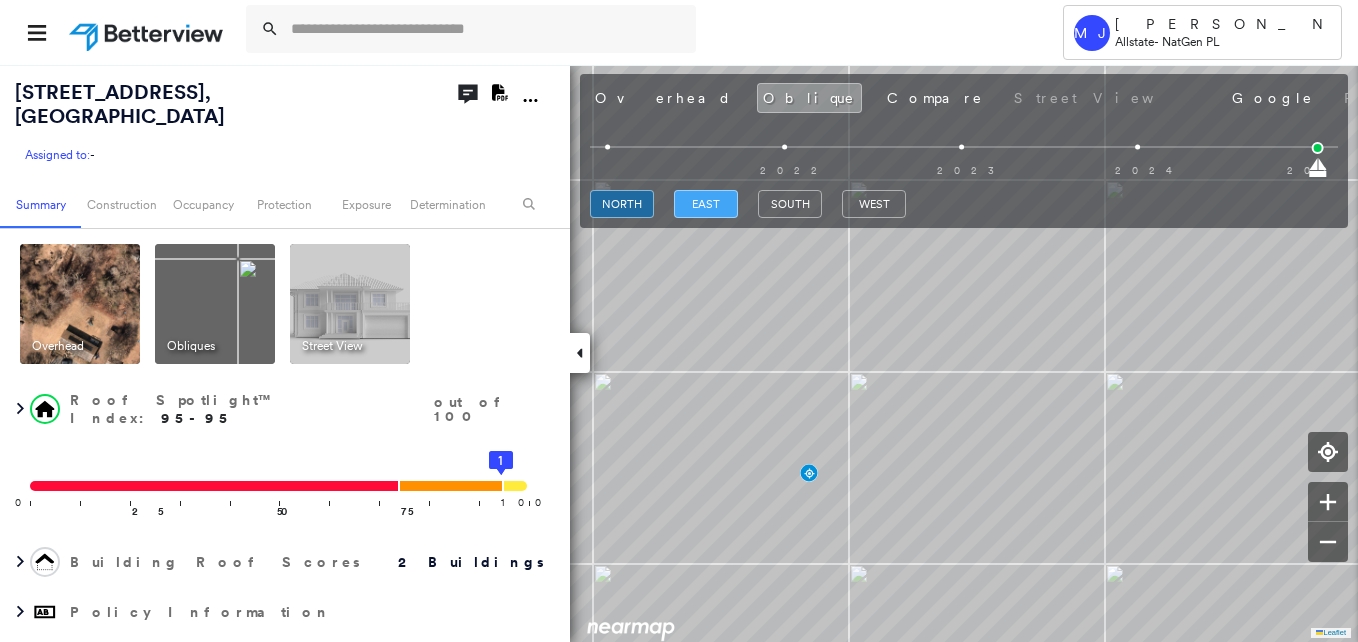 click on "east" at bounding box center (706, 204) 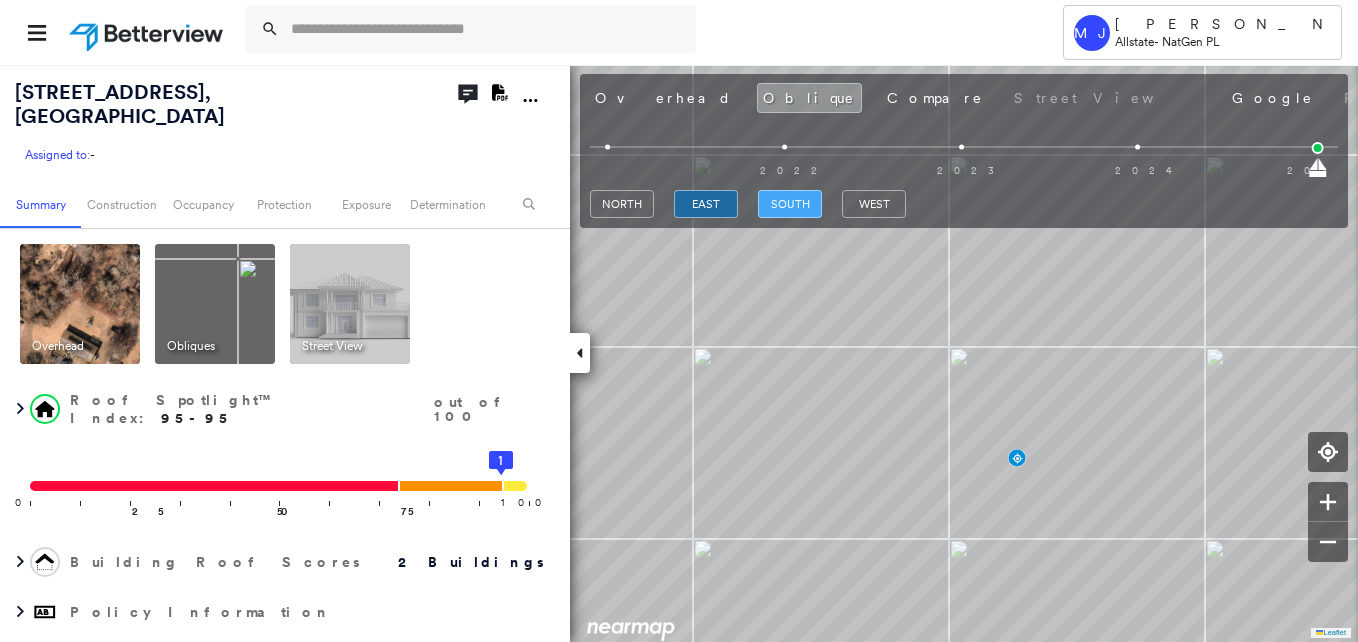 click on "south" at bounding box center [790, 204] 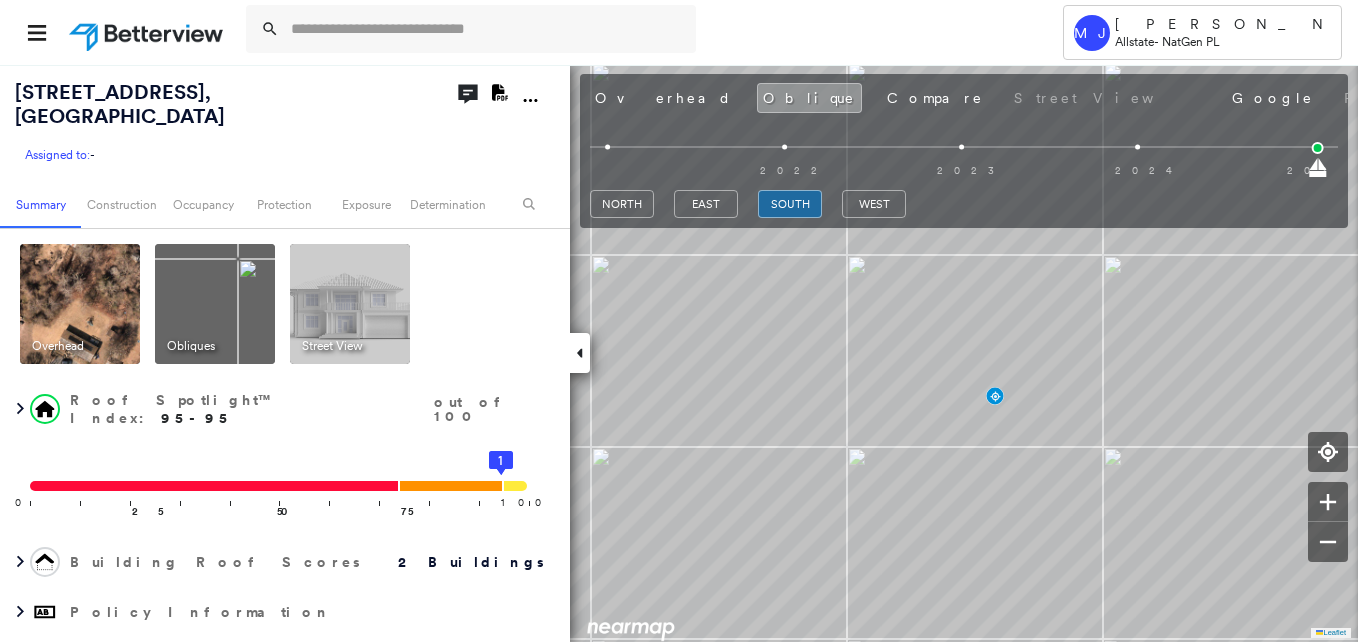 click on "[GEOGRAPHIC_DATA]" at bounding box center (964, 204) 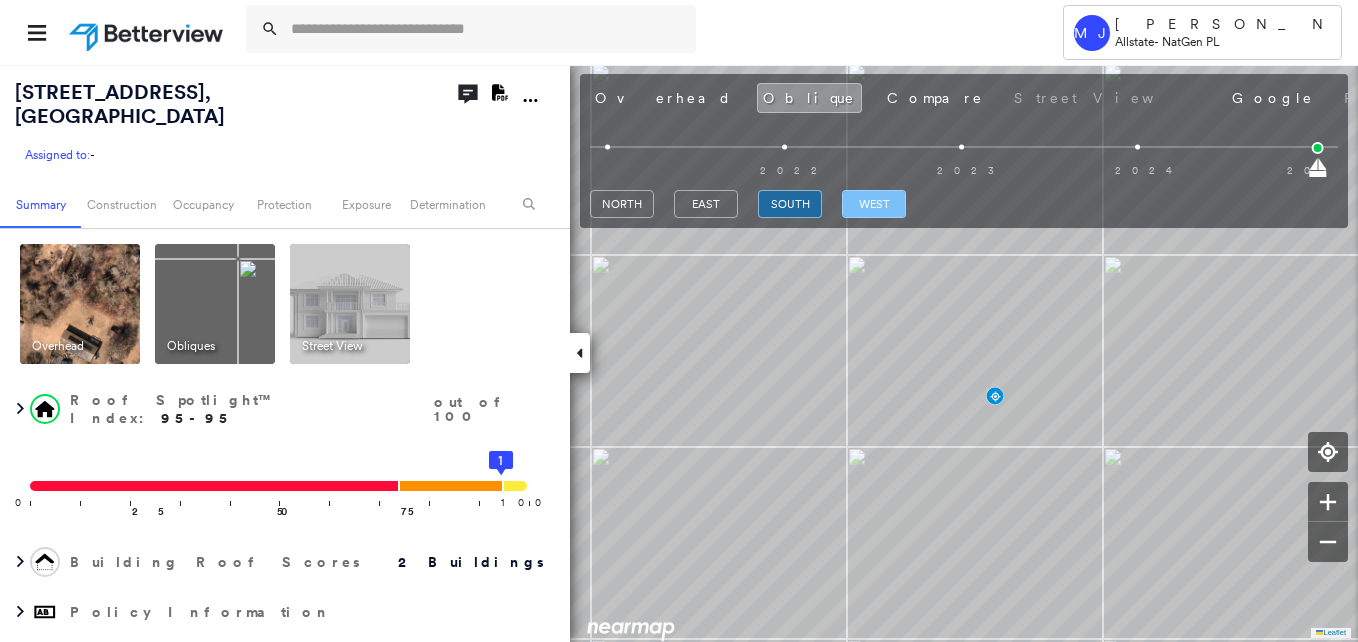 click on "west" at bounding box center (874, 204) 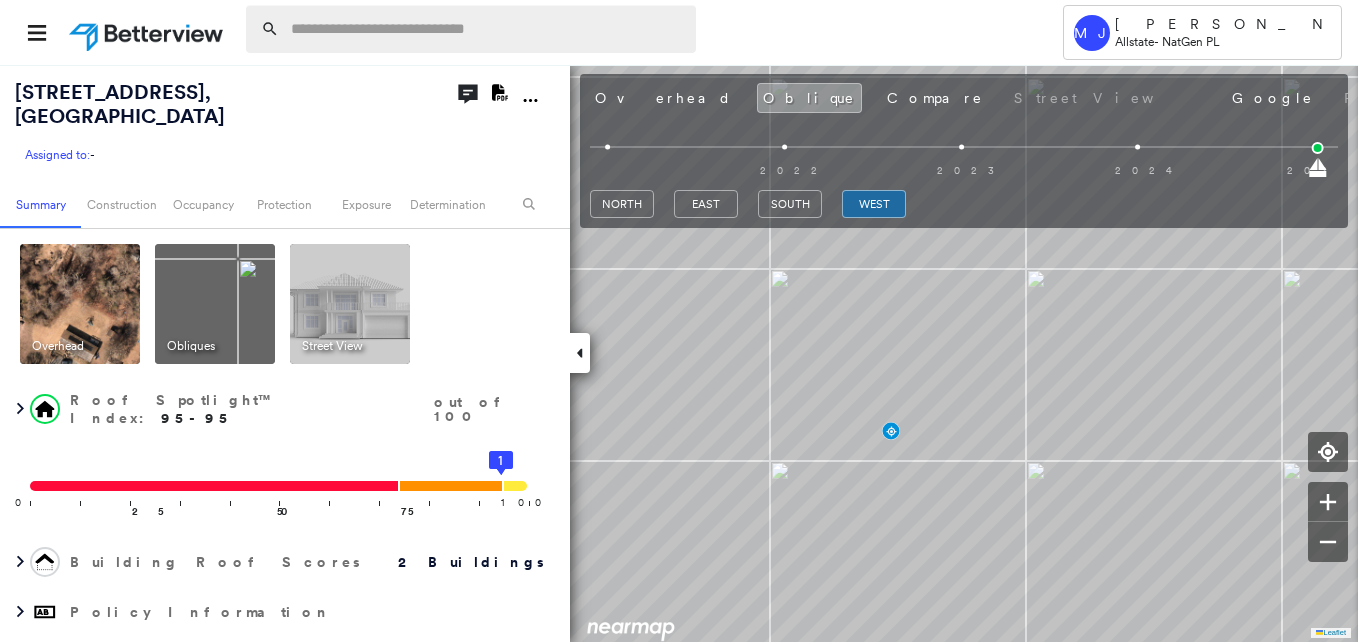 paste on "**********" 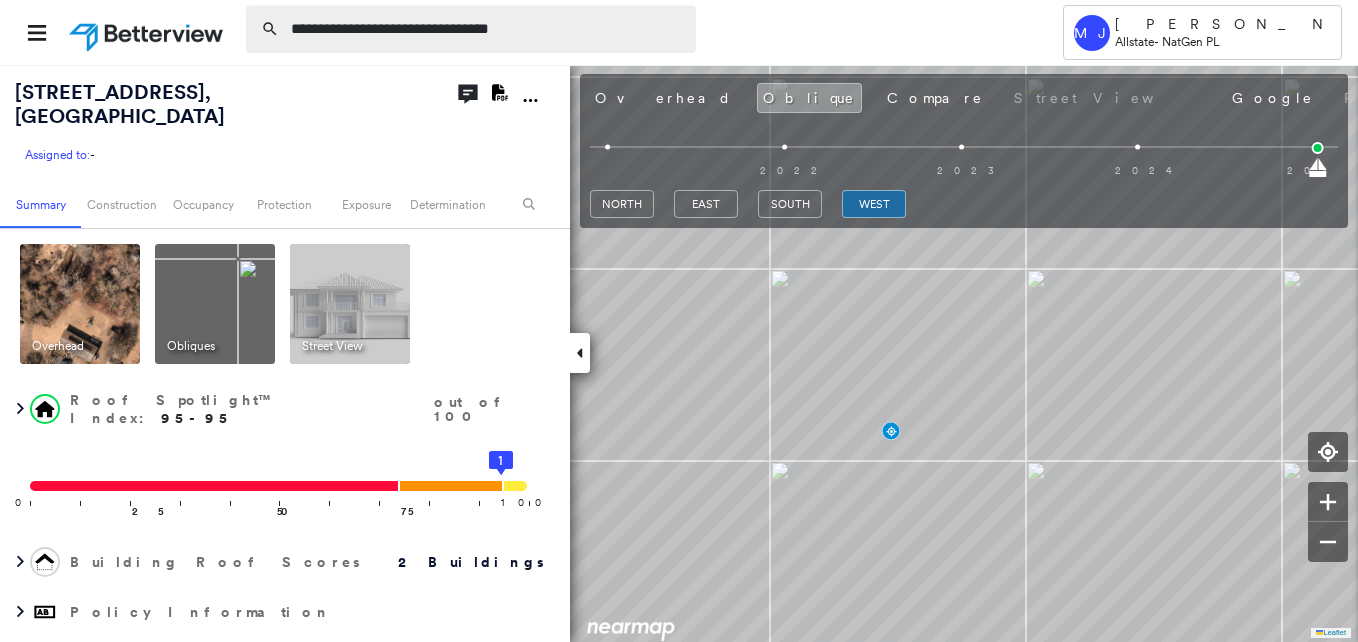 click on "**********" at bounding box center (487, 29) 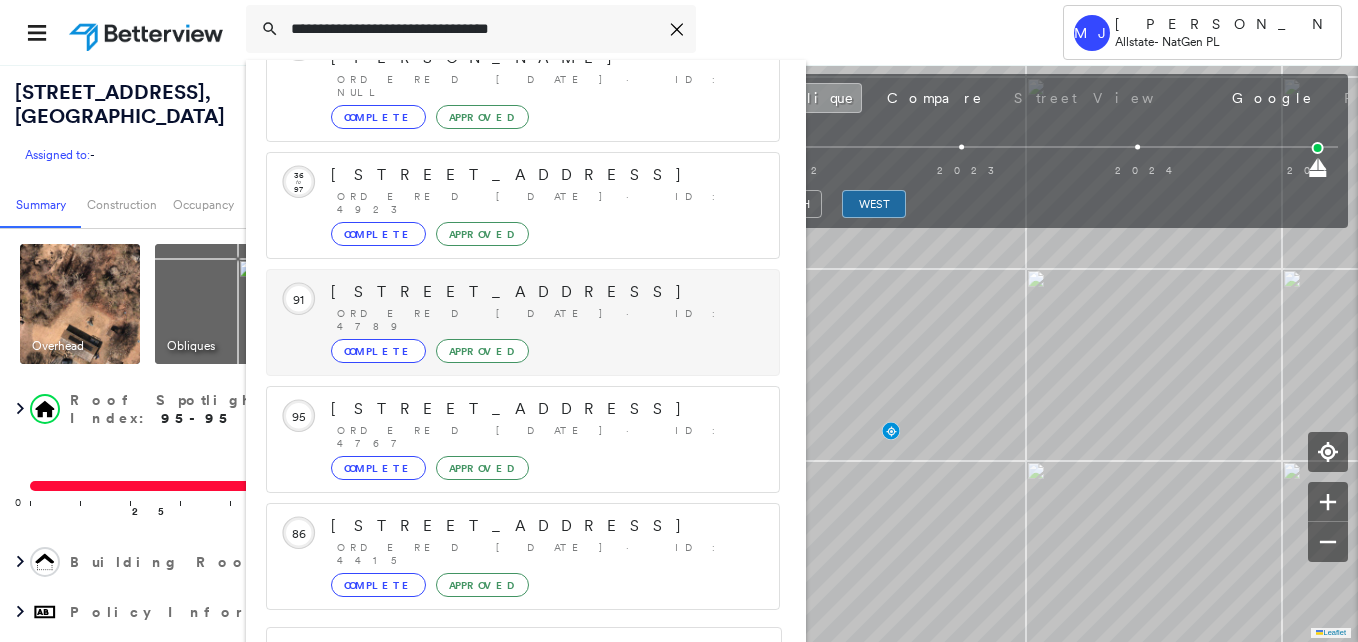 scroll, scrollTop: 213, scrollLeft: 0, axis: vertical 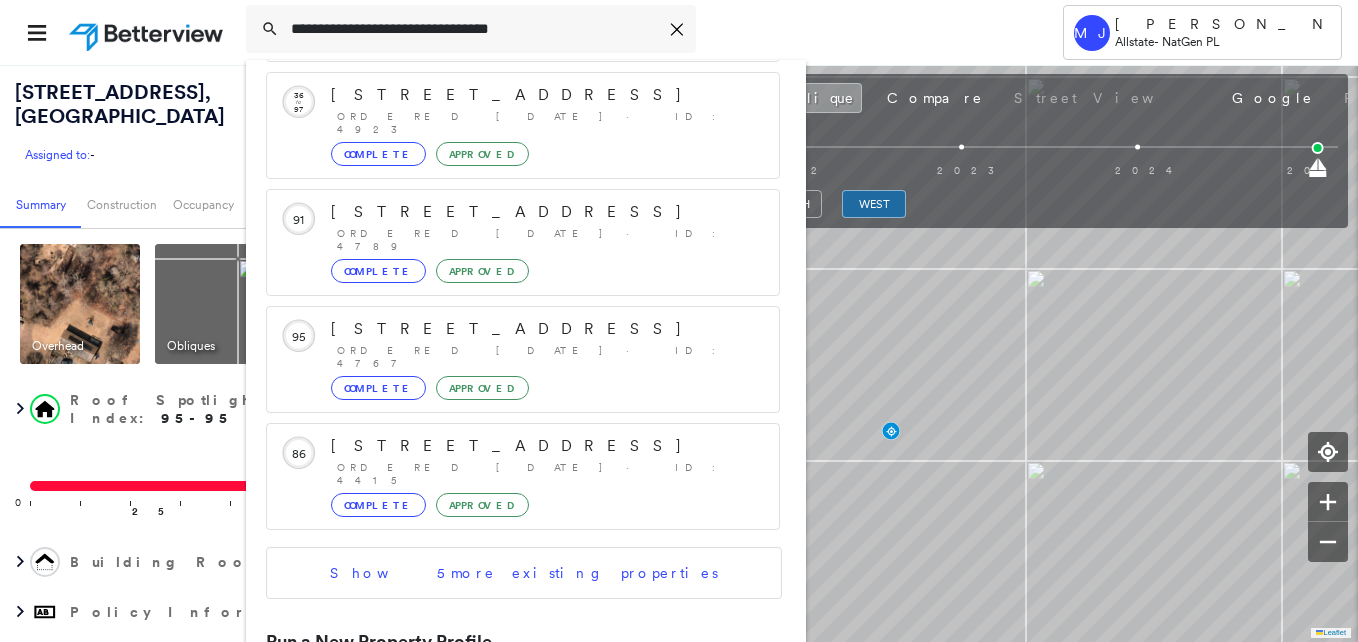 type on "**********" 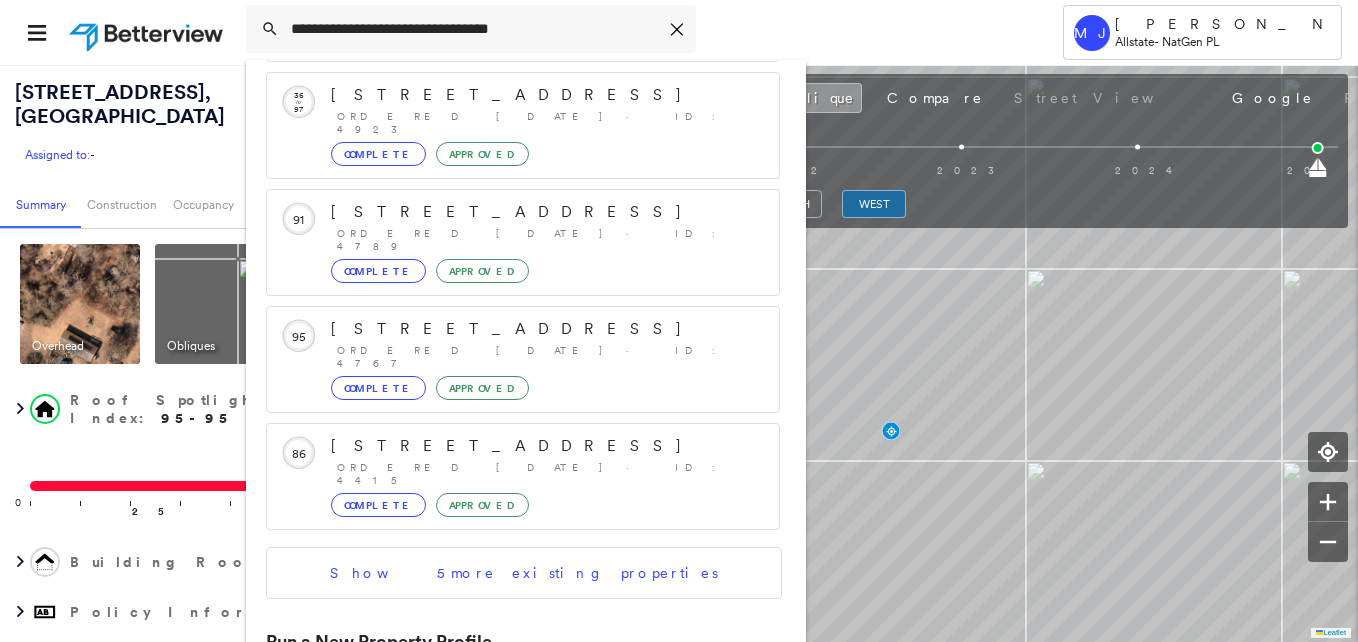 click on "[STREET_ADDRESS][PERSON_NAME]" at bounding box center [501, 711] 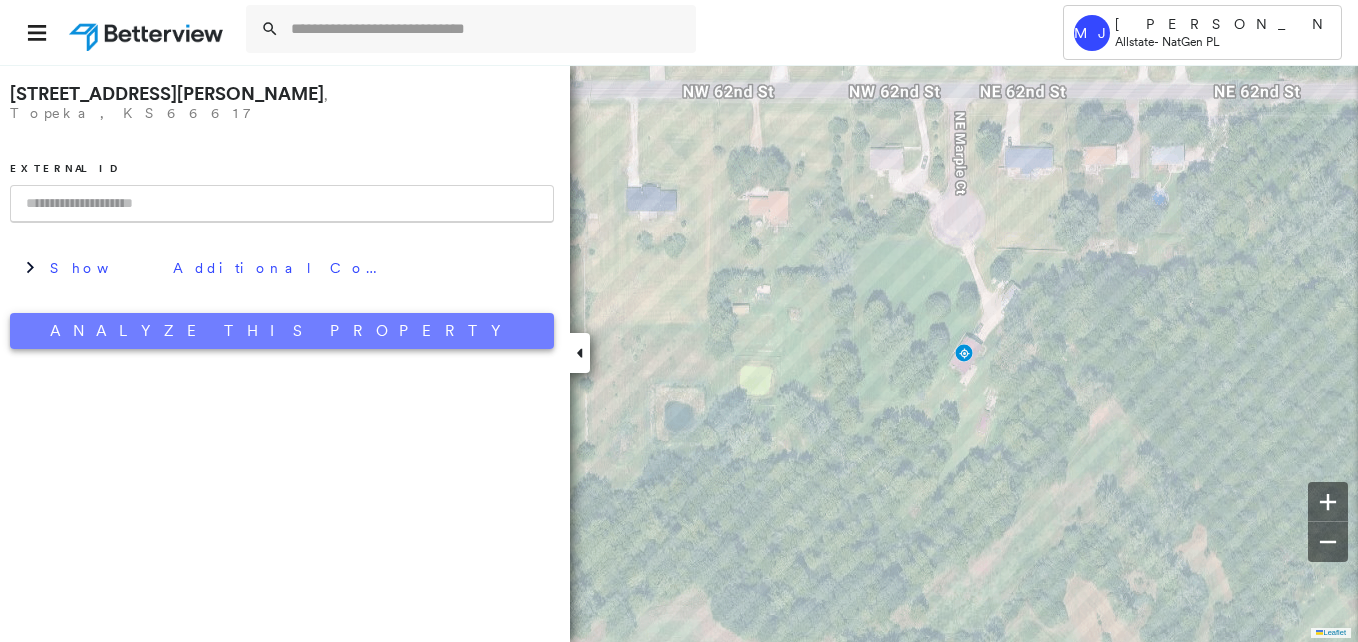 click on "Analyze This Property" at bounding box center [282, 331] 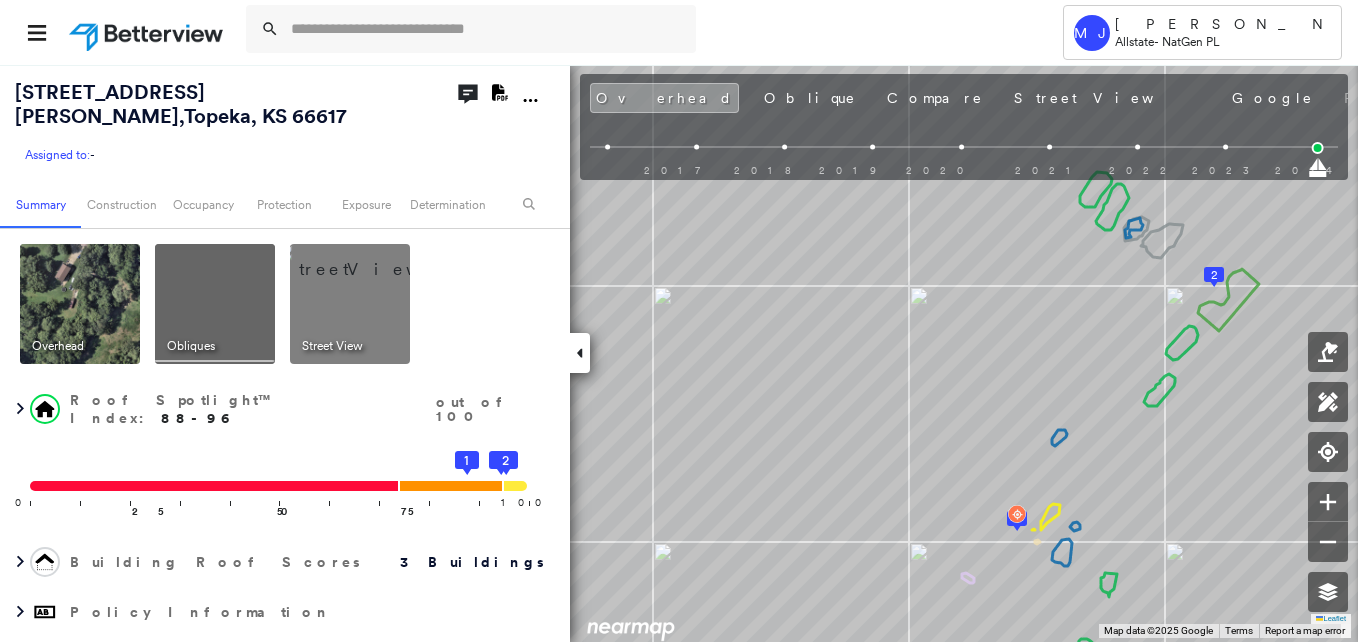 click at bounding box center [215, 304] 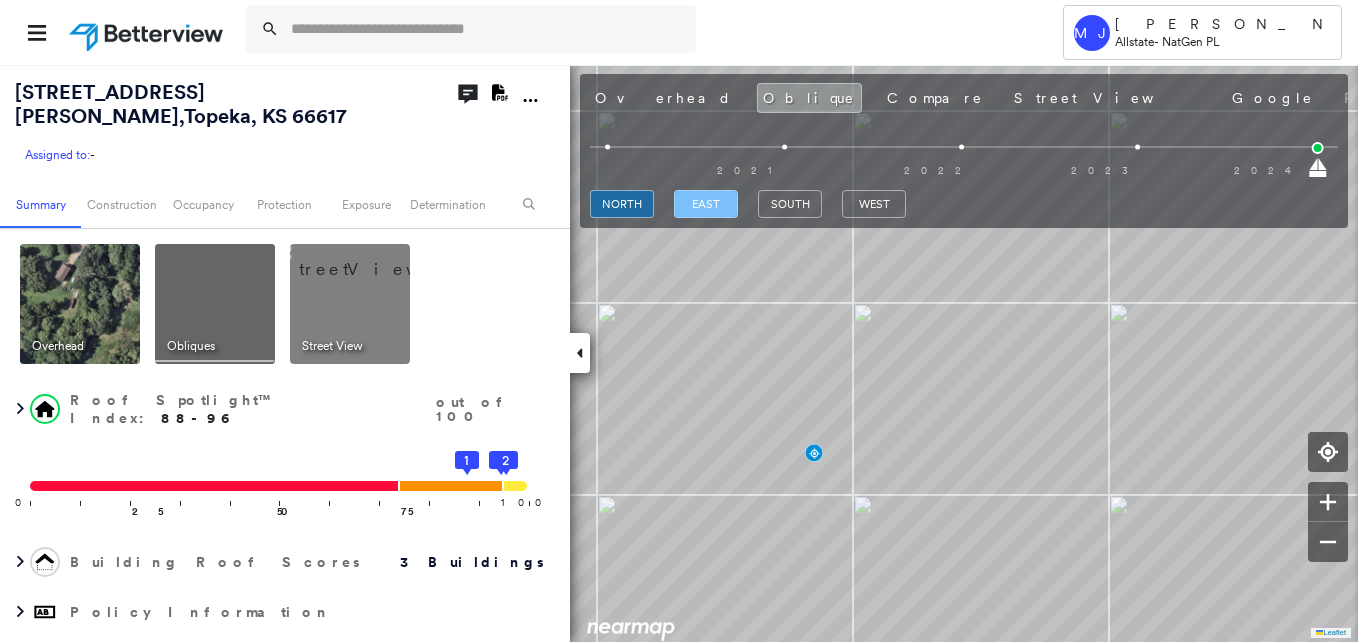 click on "east" at bounding box center [706, 204] 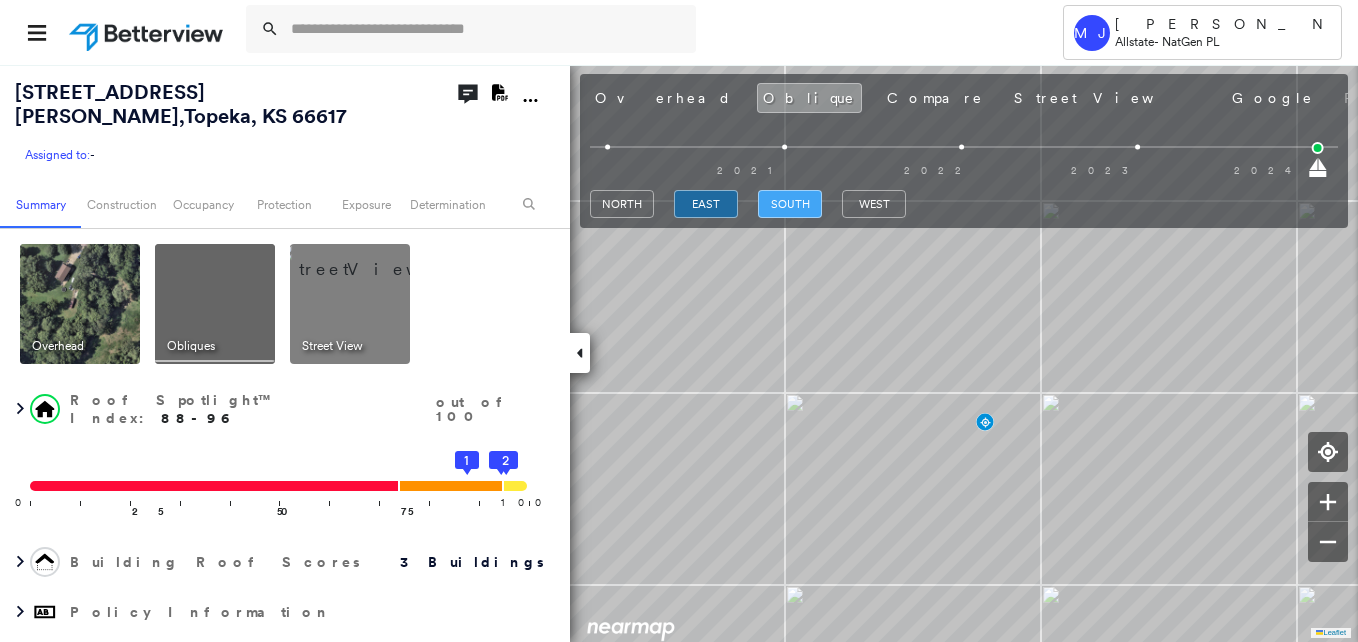 click on "south" at bounding box center (790, 204) 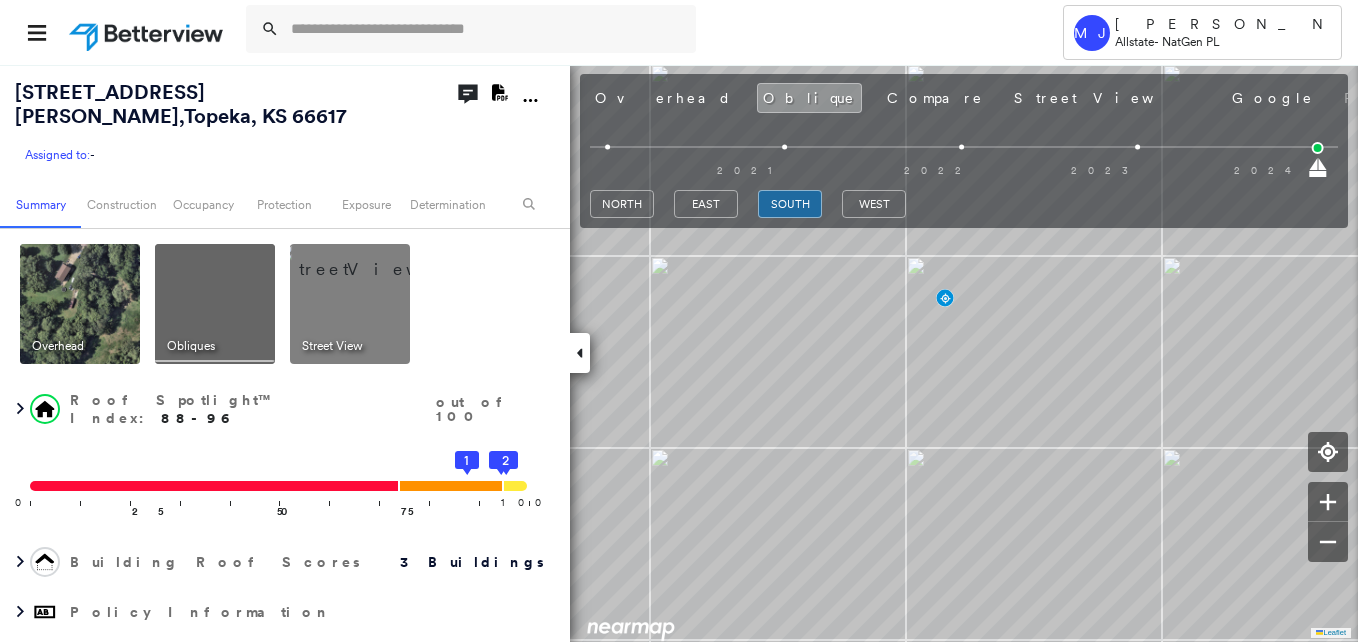 click on "[GEOGRAPHIC_DATA]" at bounding box center [964, 204] 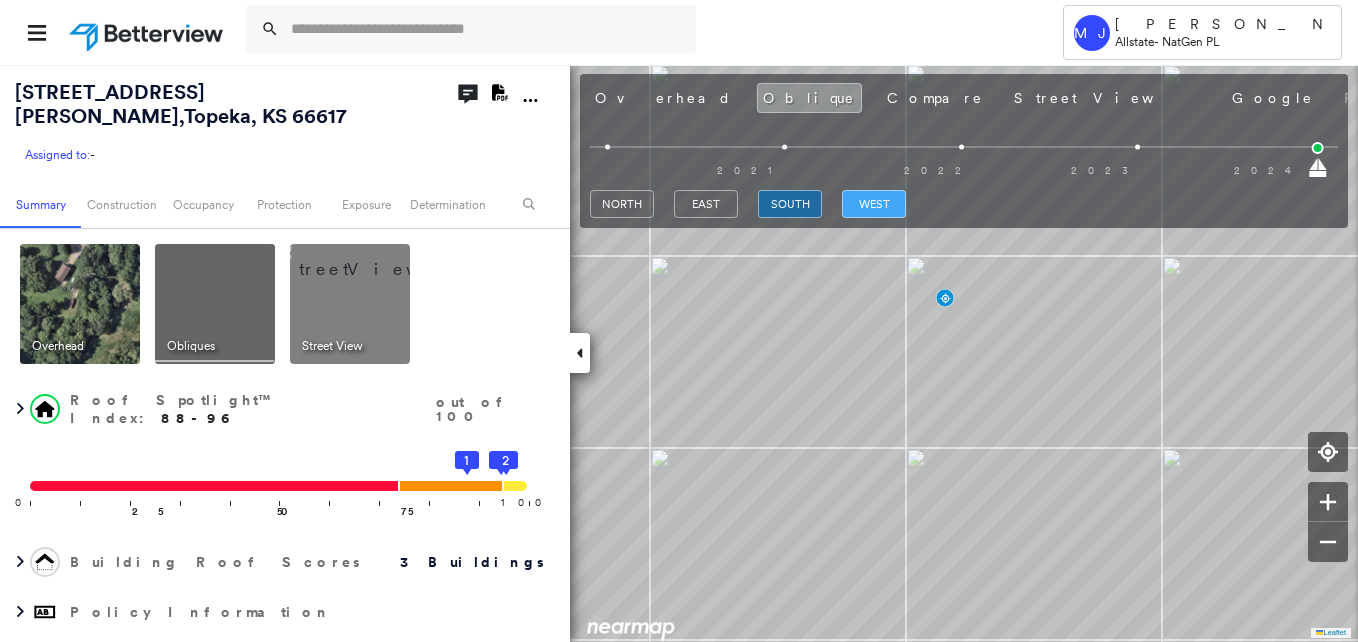 click on "west" at bounding box center (874, 204) 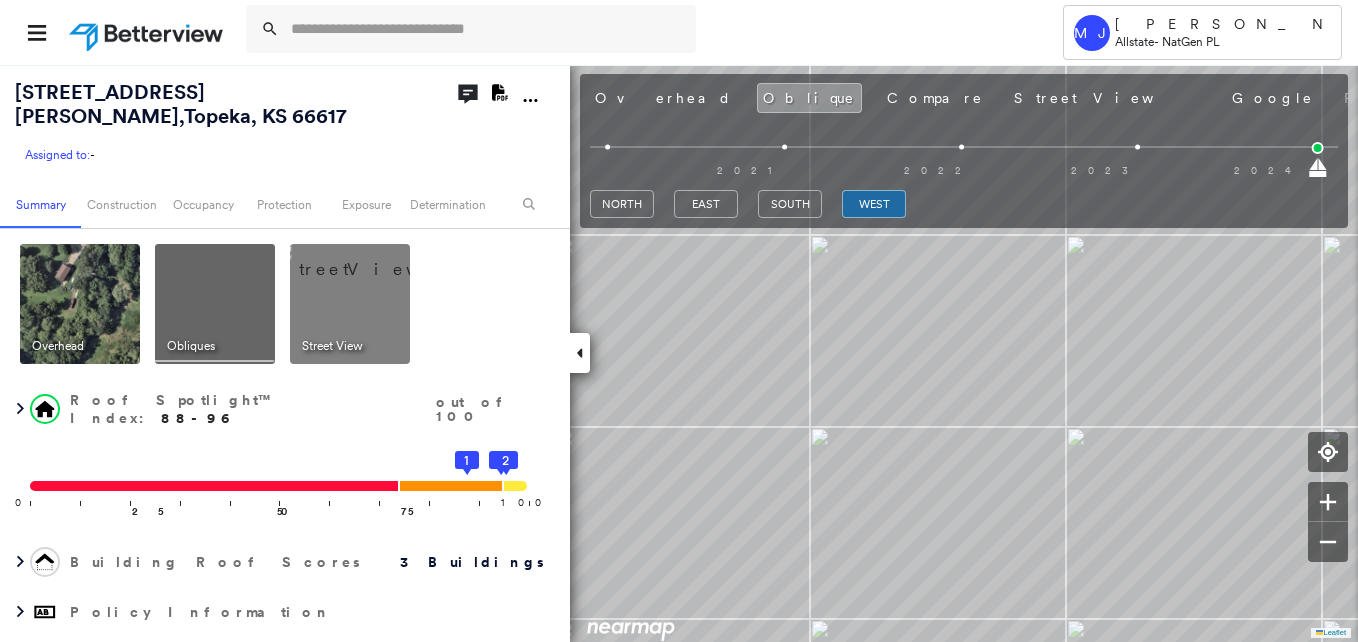 click at bounding box center [374, 259] 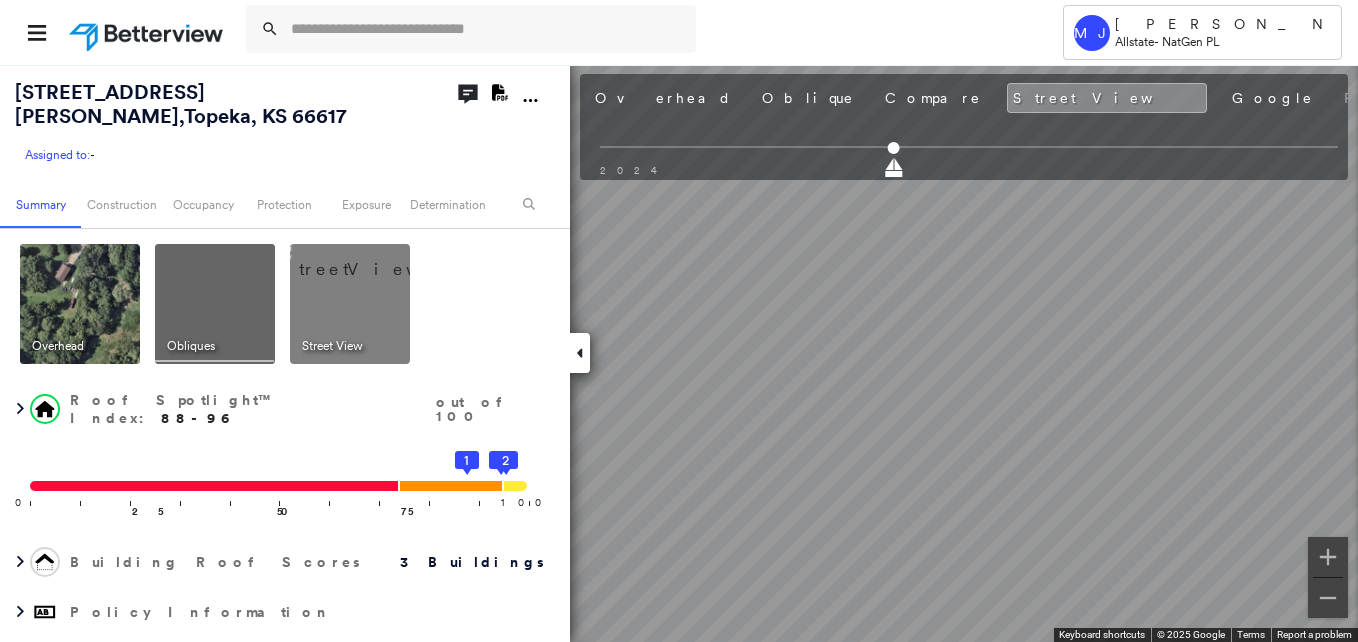 click on "Tower MJ [PERSON_NAME] Allstate  -   NatGen PL [STREET_ADDRESS][PERSON_NAME] Assigned to:  - Assigned to:  - Assigned to:  - Open Comments Download PDF Report Summary Construction Occupancy Protection Exposure Determination Overhead Obliques Street View Roof Spotlight™ Index :  88-96 out of 100 0 100 25 50 75 3 2 1 Building Roof Scores 3 Buildings Policy Information Flags :  4 (0 cleared, 4 uncleared) Construction Roof Spotlights :  Staining, Overhang, Chimney, Vent Property Features :  Car, Boat, Water Hazard, Trampoline, Yard Debris and 1 more Roof Size & Shape :  3 buildings  Occupancy Place Detail Protection Exposure Determination Flags :  4 (0 cleared, 4 uncleared) Uncleared Flags (4) Cleared Flags  (0) YARD Yard Debris Flagged [DATE] Clear TRMP Trampoline Flagged [DATE] Clear TREE Tree Overhang Flagged [DATE] Clear Low Low Priority Roof Score Flagged [DATE] Clear Action Taken New Entry History Quote/New Business Terms & Conditions Added ACV Endorsement Added Cosmetic Endorsement General" at bounding box center (679, 321) 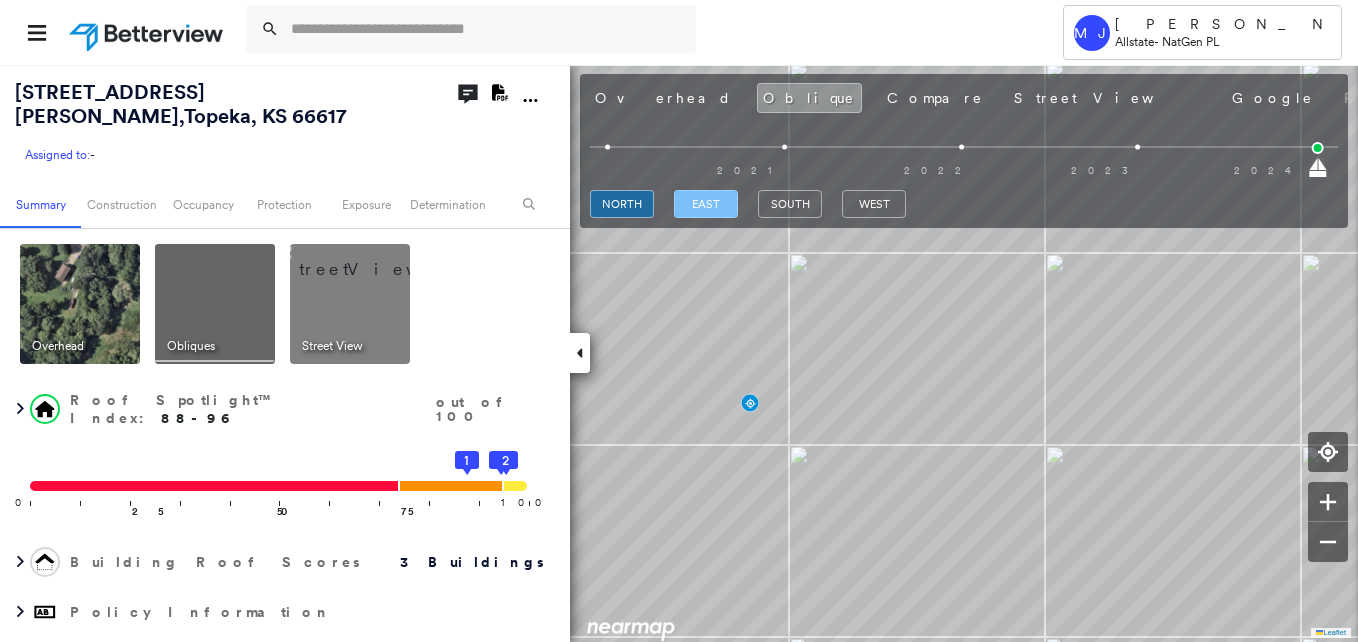 click on "east" at bounding box center [706, 204] 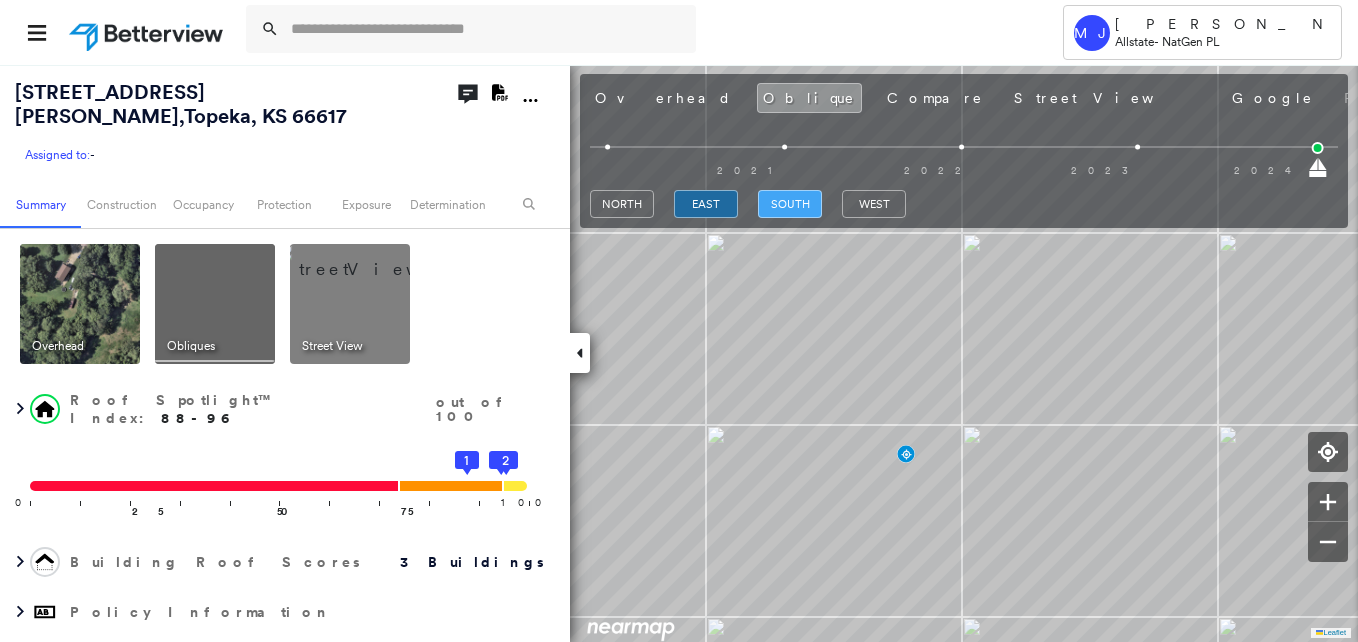 click on "south" at bounding box center (790, 204) 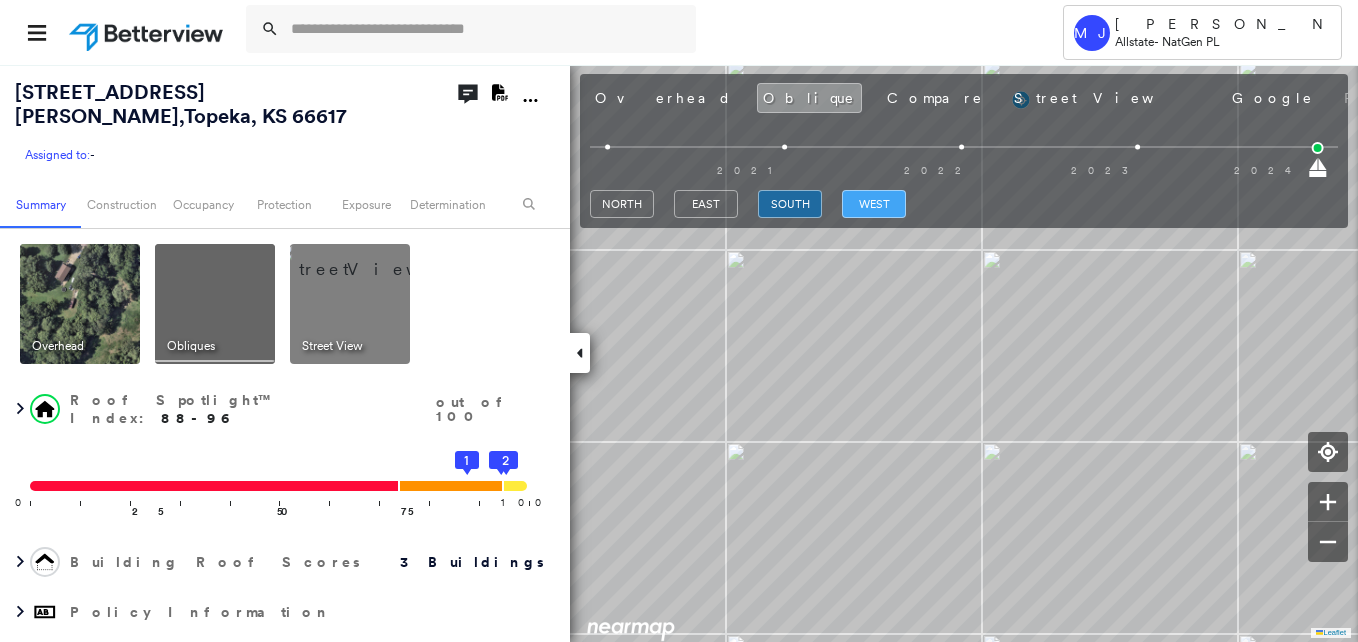 click on "west" at bounding box center (874, 204) 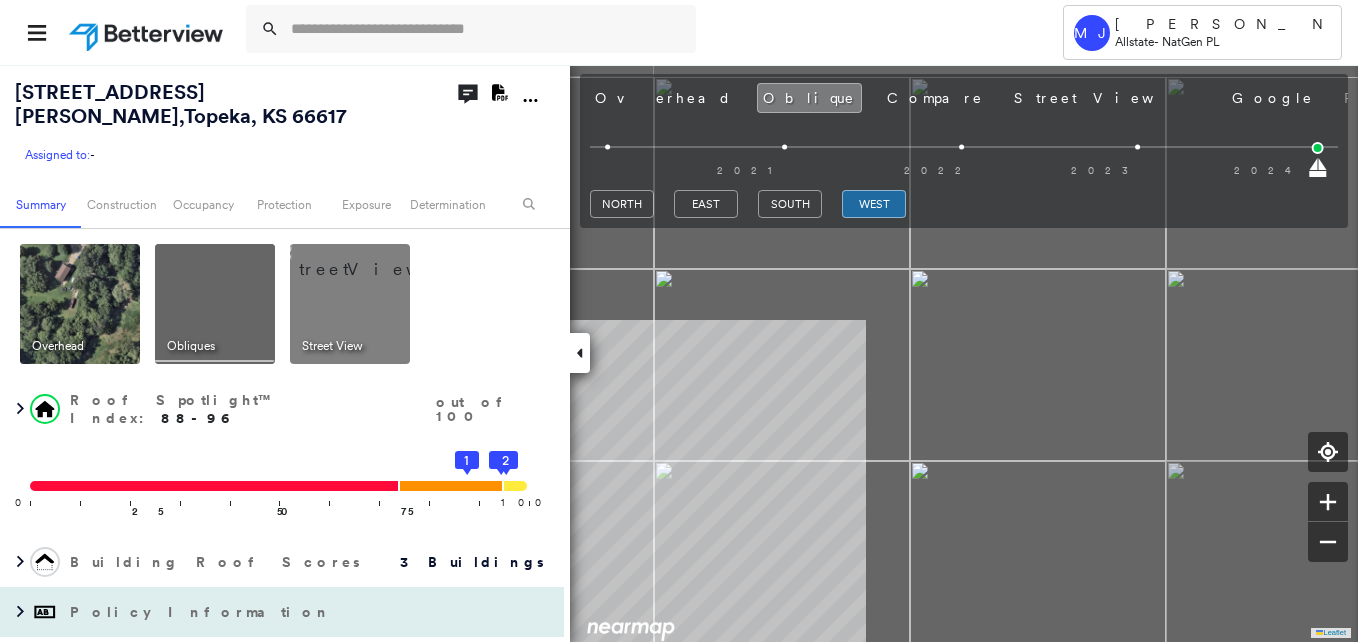 click on "[STREET_ADDRESS][PERSON_NAME] Assigned to:  - Assigned to:  - Assigned to:  - Open Comments Download PDF Report Summary Construction Occupancy Protection Exposure Determination Overhead Obliques Street View Roof Spotlight™ Index :  88-96 out of 100 0 100 25 50 75 3 2 1 Building Roof Scores 3 Buildings Policy Information Flags :  4 (0 cleared, 4 uncleared) Construction Roof Spotlights :  Staining, Overhang, Chimney, Vent Property Features :  Car, Boat, Water Hazard, Trampoline, Yard Debris and 1 more Roof Size & Shape :  3 buildings  Occupancy Place Detail Protection Exposure Determination Flags :  4 (0 cleared, 4 uncleared) Uncleared Flags (4) Cleared Flags  (0) YARD Yard Debris Flagged [DATE] Clear TRMP Trampoline Flagged [DATE] Clear TREE Tree Overhang Flagged [DATE] Clear Low Low Priority Roof Score Flagged [DATE] Clear Action Taken New Entry History Quote/New Business Terms & Conditions Added ACV Endorsement Added Cosmetic Endorsement Inspection/Loss Control Onsite Inspection Ordered Save" at bounding box center [679, 353] 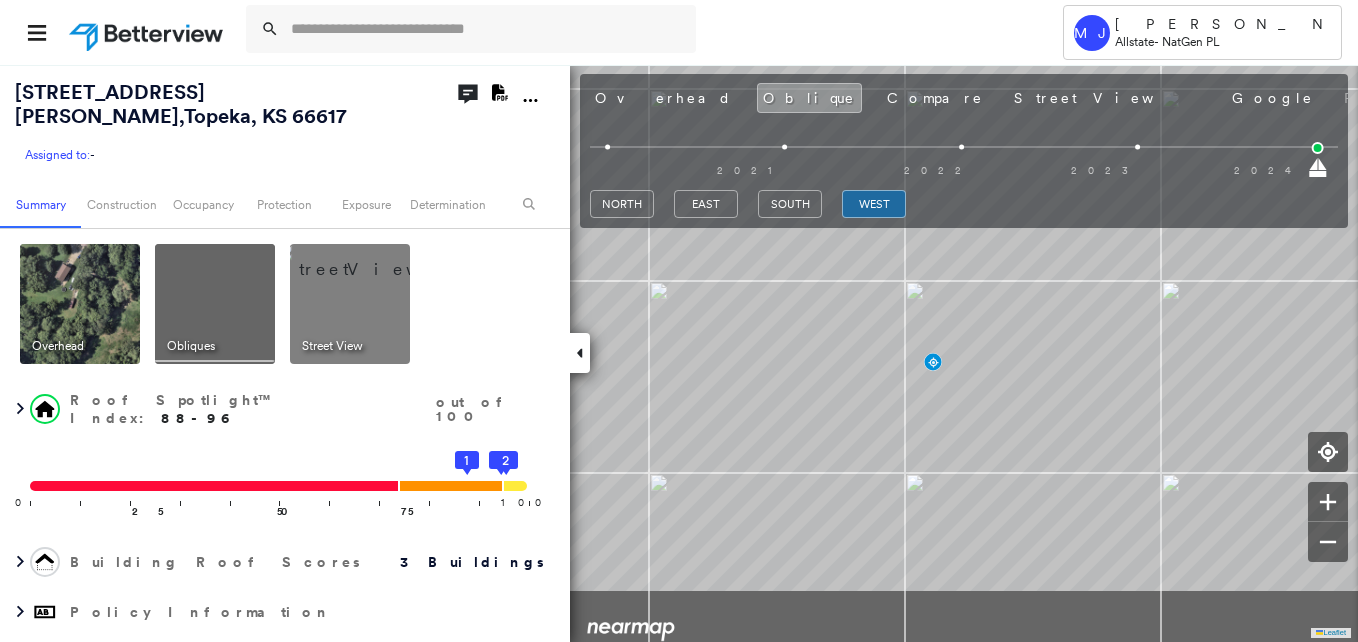 click on "Tower MJ [PERSON_NAME] Allstate  -   NatGen PL [STREET_ADDRESS][PERSON_NAME] Assigned to:  - Assigned to:  - Assigned to:  - Open Comments Download PDF Report Summary Construction Occupancy Protection Exposure Determination Overhead Obliques Street View Roof Spotlight™ Index :  88-96 out of 100 0 100 25 50 75 3 2 1 Building Roof Scores 3 Buildings Policy Information Flags :  4 (0 cleared, 4 uncleared) Construction Roof Spotlights :  Staining, Overhang, Chimney, Vent Property Features :  Car, Boat, Water Hazard, Trampoline, Yard Debris and 1 more Roof Size & Shape :  3 buildings  Occupancy Place Detail Protection Exposure Determination Flags :  4 (0 cleared, 4 uncleared) Uncleared Flags (4) Cleared Flags  (0) YARD Yard Debris Flagged [DATE] Clear TRMP Trampoline Flagged [DATE] Clear TREE Tree Overhang Flagged [DATE] Clear Low Low Priority Roof Score Flagged [DATE] Clear Action Taken New Entry History Quote/New Business Terms & Conditions Added ACV Endorsement Added Cosmetic Endorsement General" at bounding box center [679, 321] 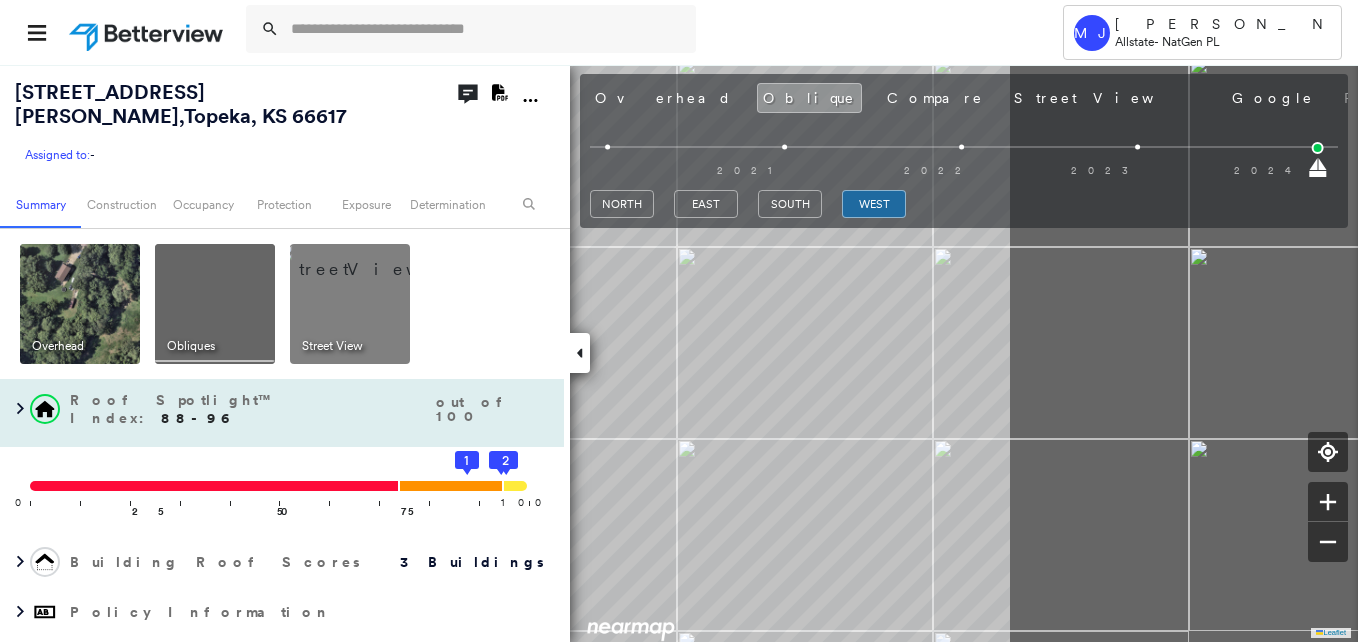 click on "[STREET_ADDRESS][PERSON_NAME] Assigned to:  - Assigned to:  - Assigned to:  - Open Comments Download PDF Report Summary Construction Occupancy Protection Exposure Determination Overhead Obliques Street View Roof Spotlight™ Index :  88-96 out of 100 0 100 25 50 75 3 2 1 Building Roof Scores 3 Buildings Policy Information Flags :  4 (0 cleared, 4 uncleared) Construction Roof Spotlights :  Staining, Overhang, Chimney, Vent Property Features :  Car, Boat, Water Hazard, Trampoline, Yard Debris and 1 more Roof Size & Shape :  3 buildings  Occupancy Place Detail Protection Exposure Determination Flags :  4 (0 cleared, 4 uncleared) Uncleared Flags (4) Cleared Flags  (0) YARD Yard Debris Flagged [DATE] Clear TRMP Trampoline Flagged [DATE] Clear TREE Tree Overhang Flagged [DATE] Clear Low Low Priority Roof Score Flagged [DATE] Clear Action Taken New Entry History Quote/New Business Terms & Conditions Added ACV Endorsement Added Cosmetic Endorsement Inspection/Loss Control Onsite Inspection Ordered Save" at bounding box center (679, 353) 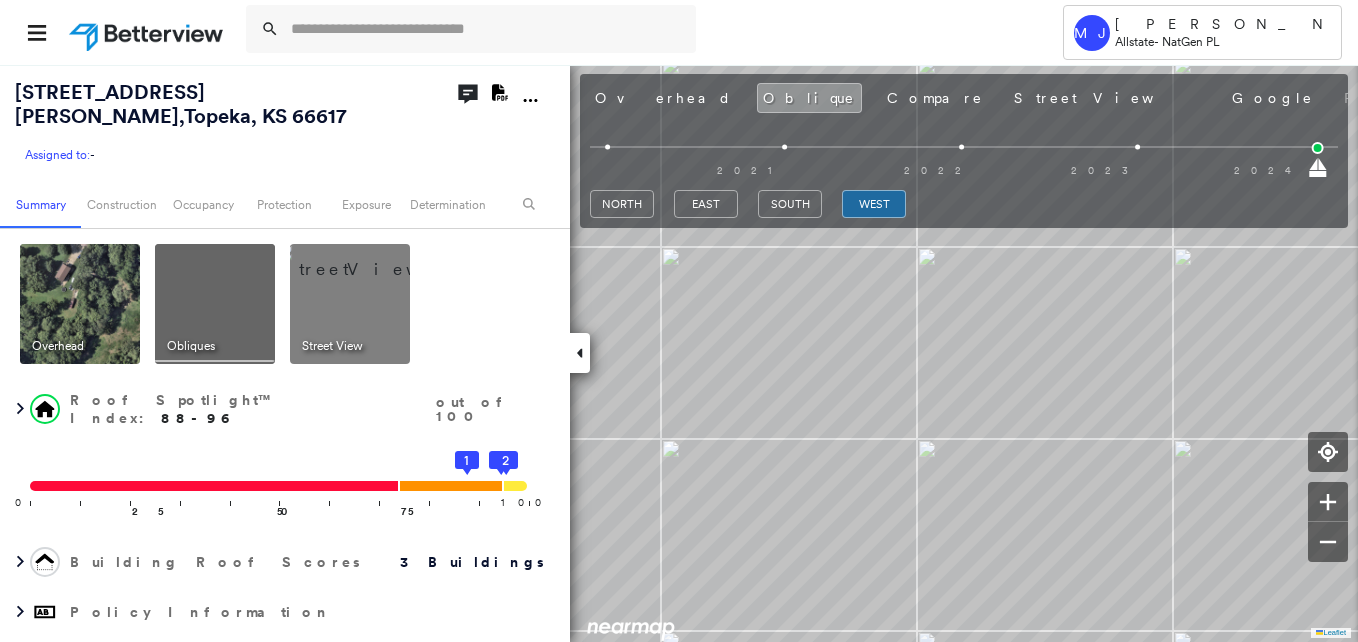 click at bounding box center (80, 304) 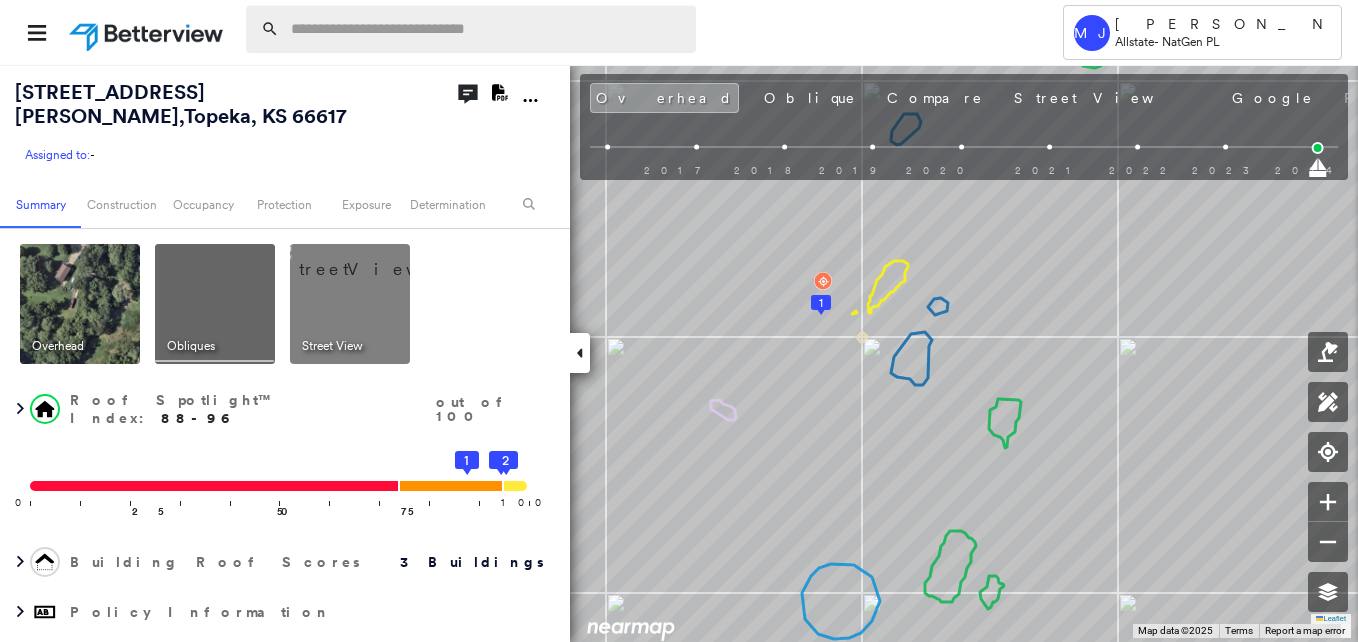 paste on "**********" 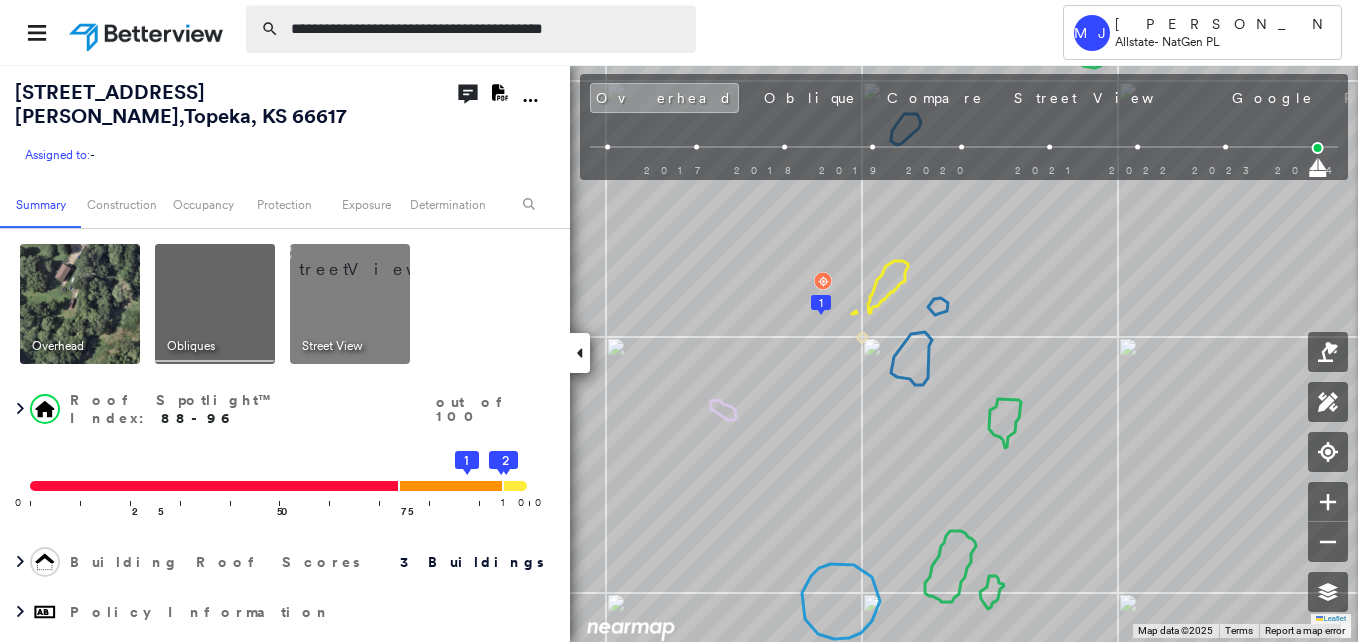click on "**********" at bounding box center (487, 29) 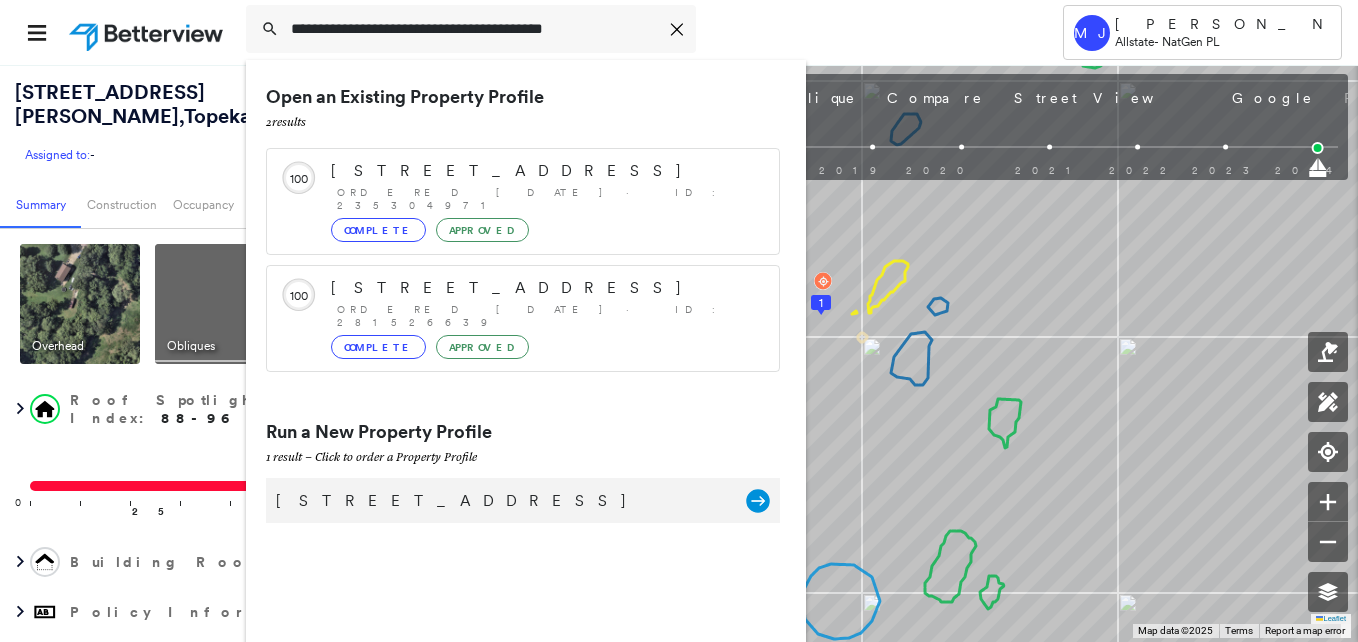 type on "**********" 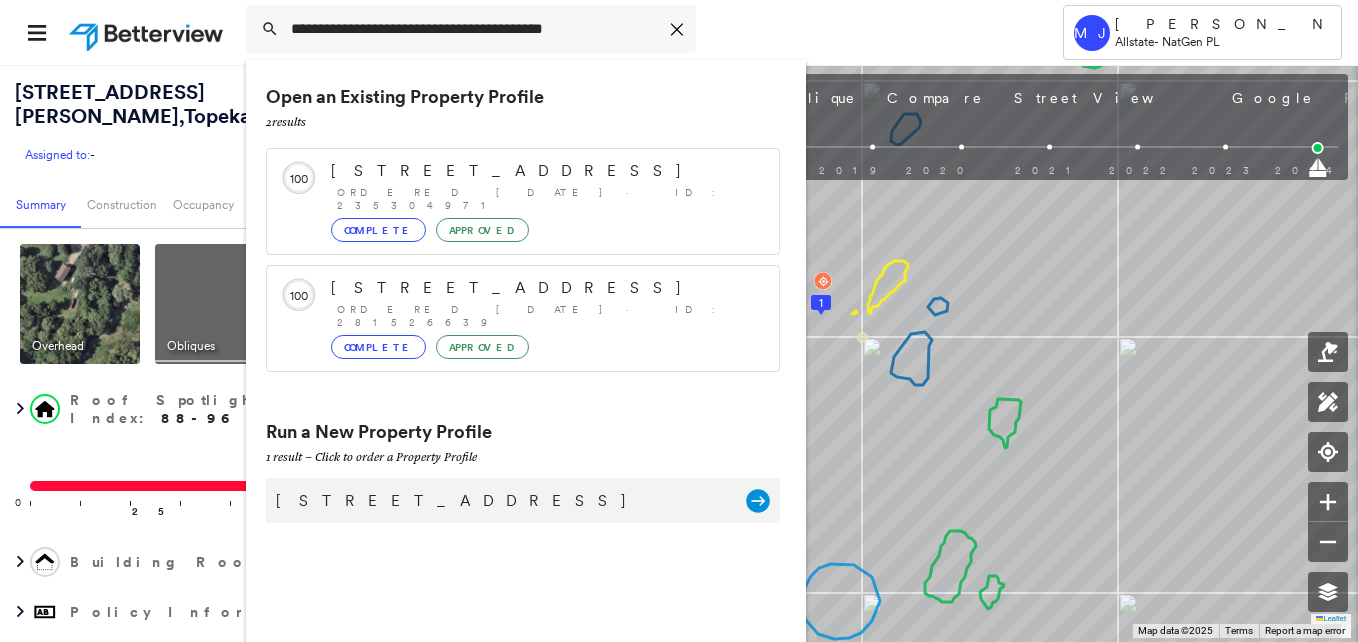 click on "[STREET_ADDRESS]" at bounding box center (501, 501) 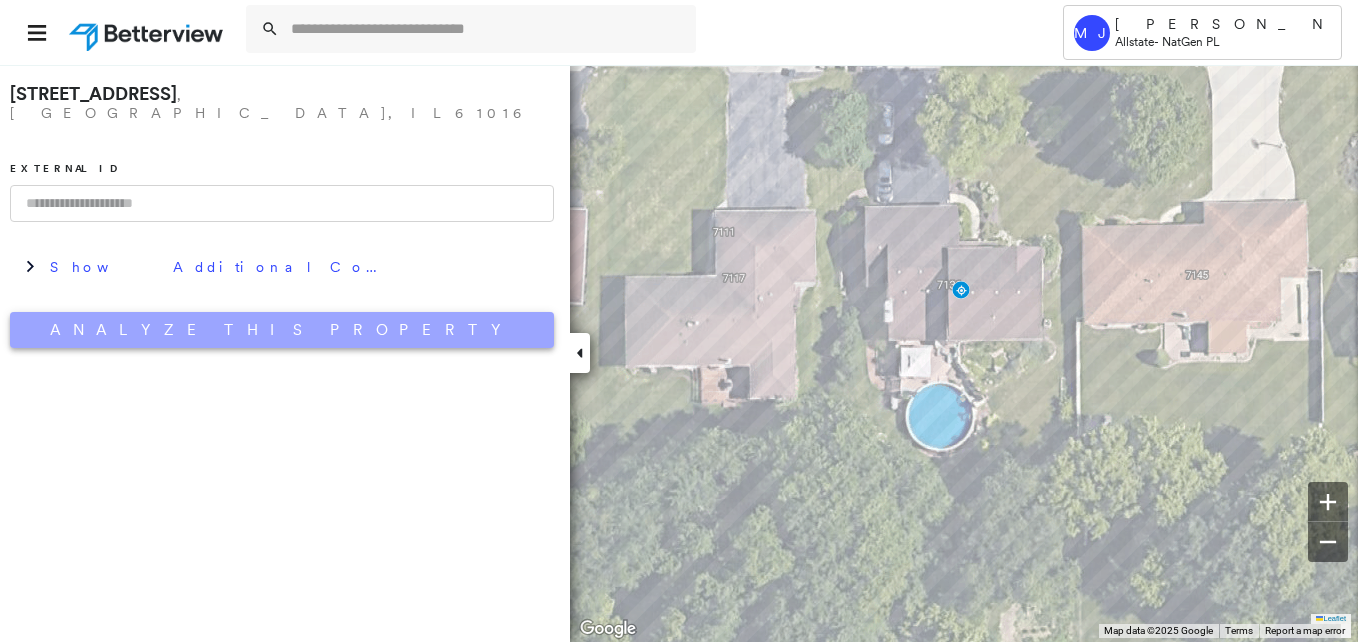 click on "Analyze This Property" at bounding box center [282, 330] 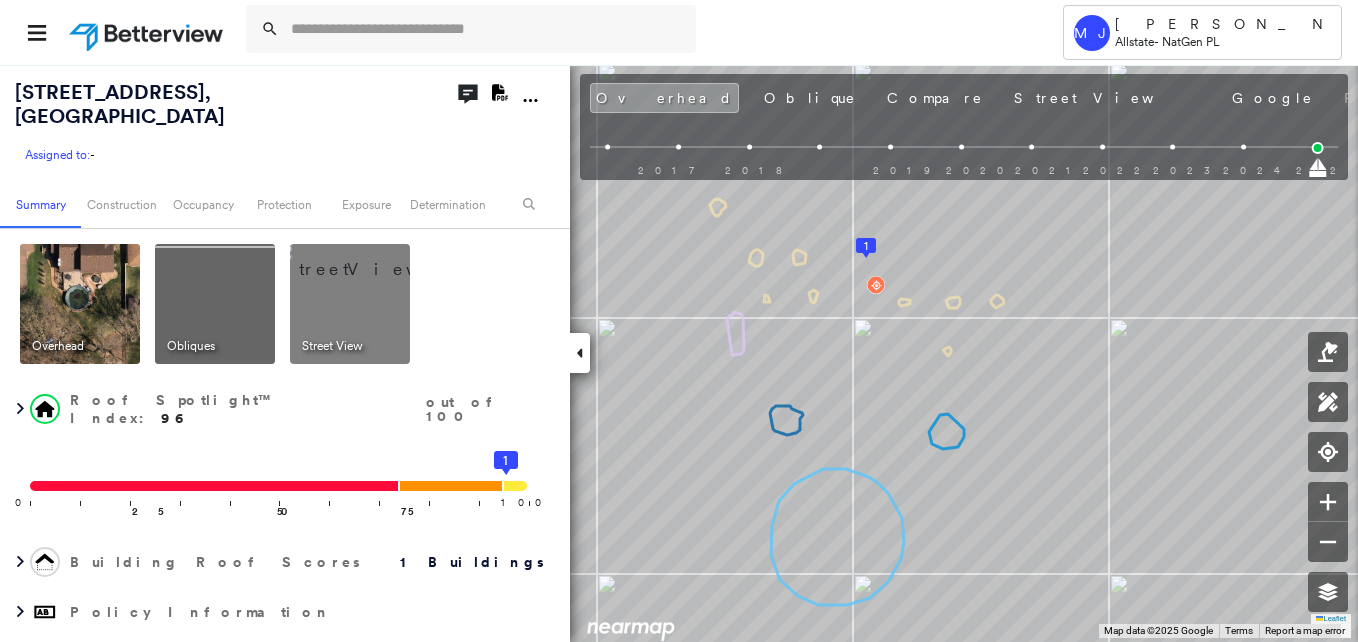 click at bounding box center [215, 304] 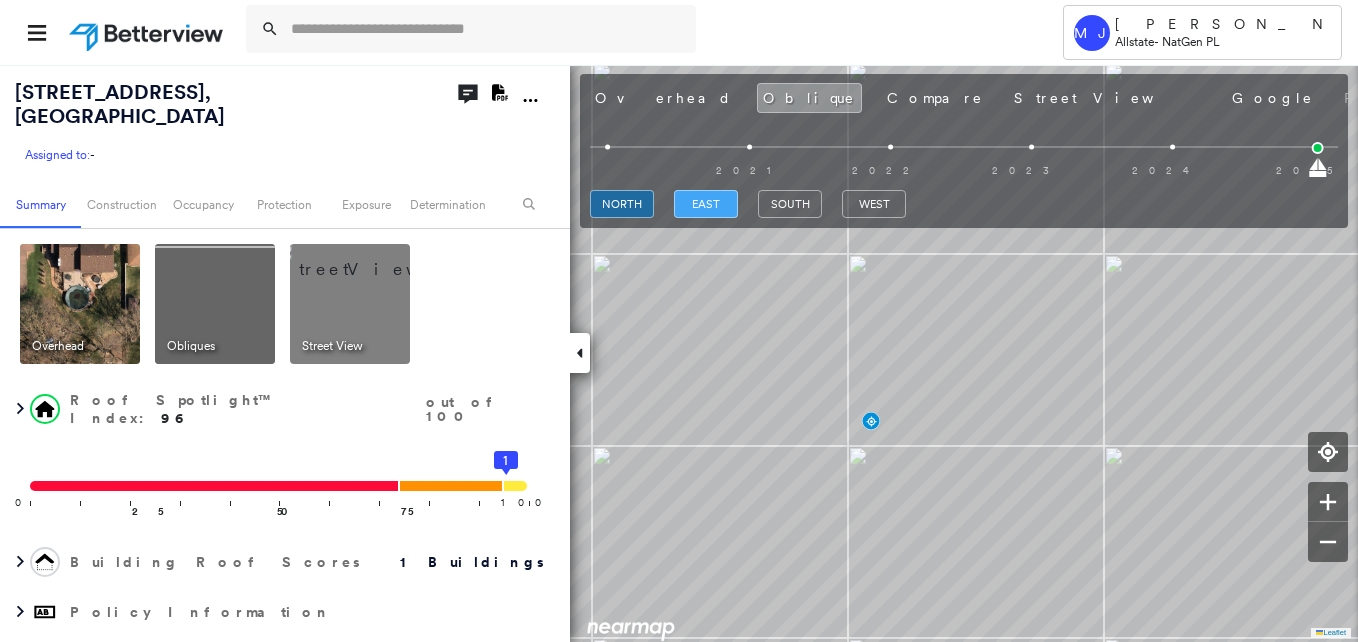 click on "east" at bounding box center (706, 204) 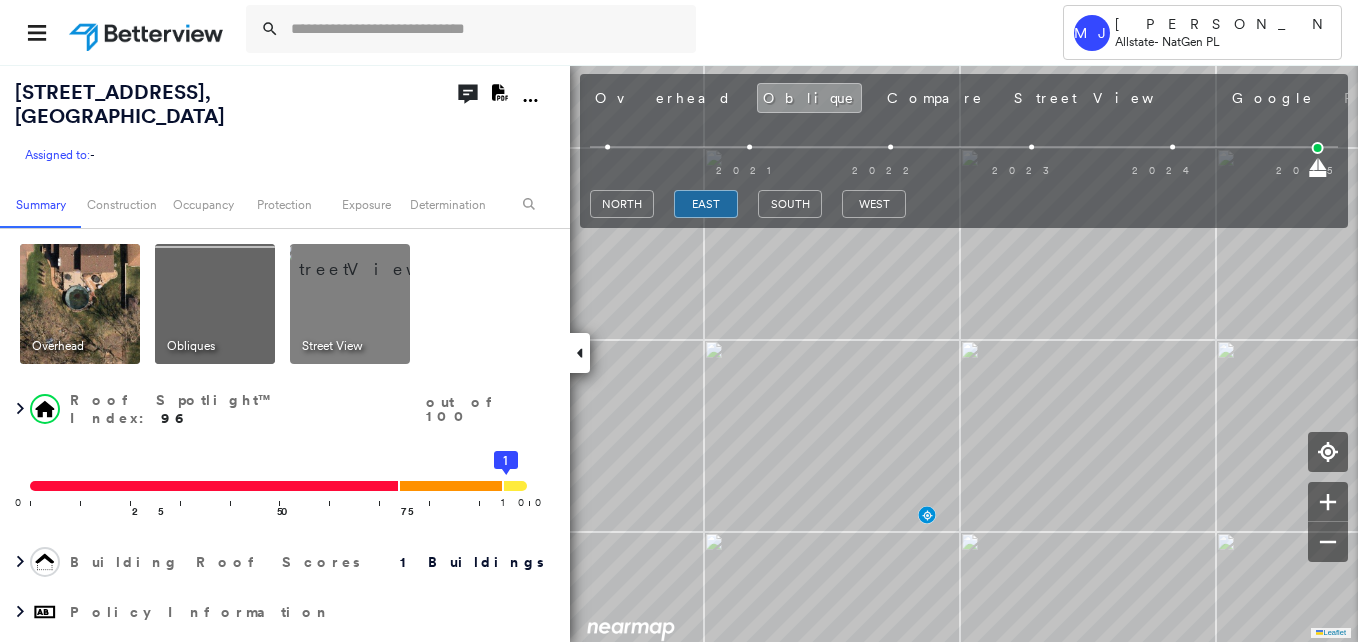 click on "south" at bounding box center [790, 207] 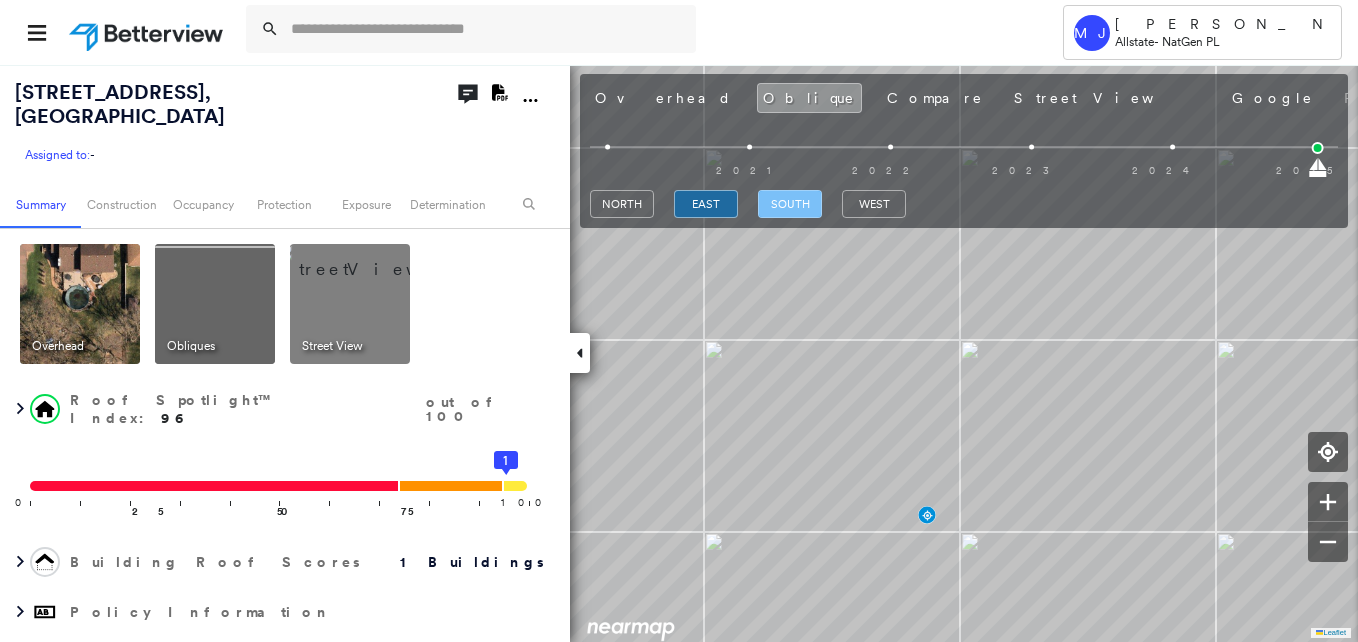 click on "south" at bounding box center [790, 204] 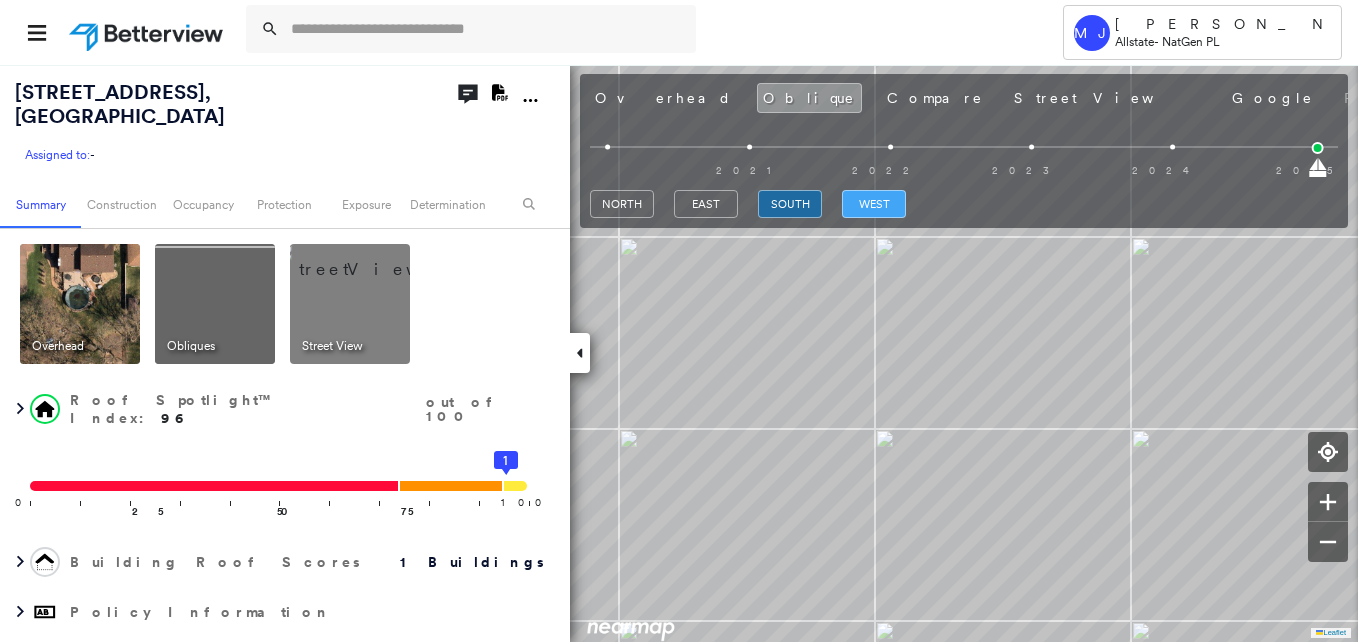 click on "west" at bounding box center [874, 204] 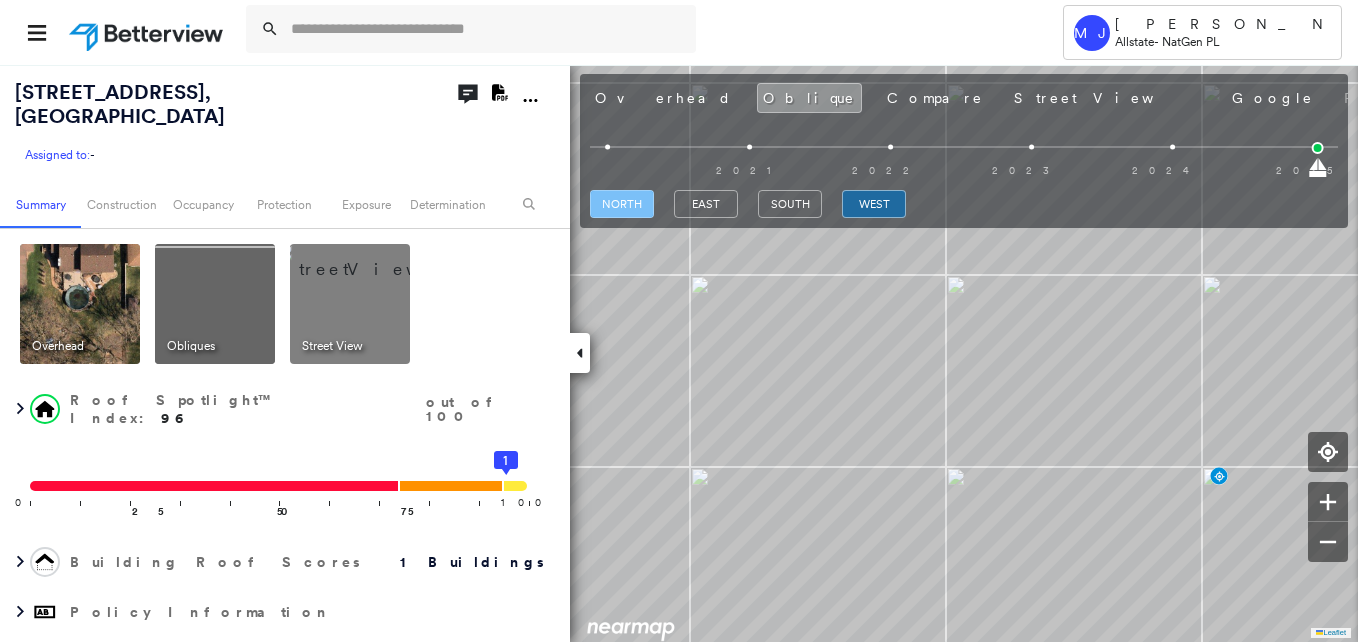 click on "north" at bounding box center (622, 204) 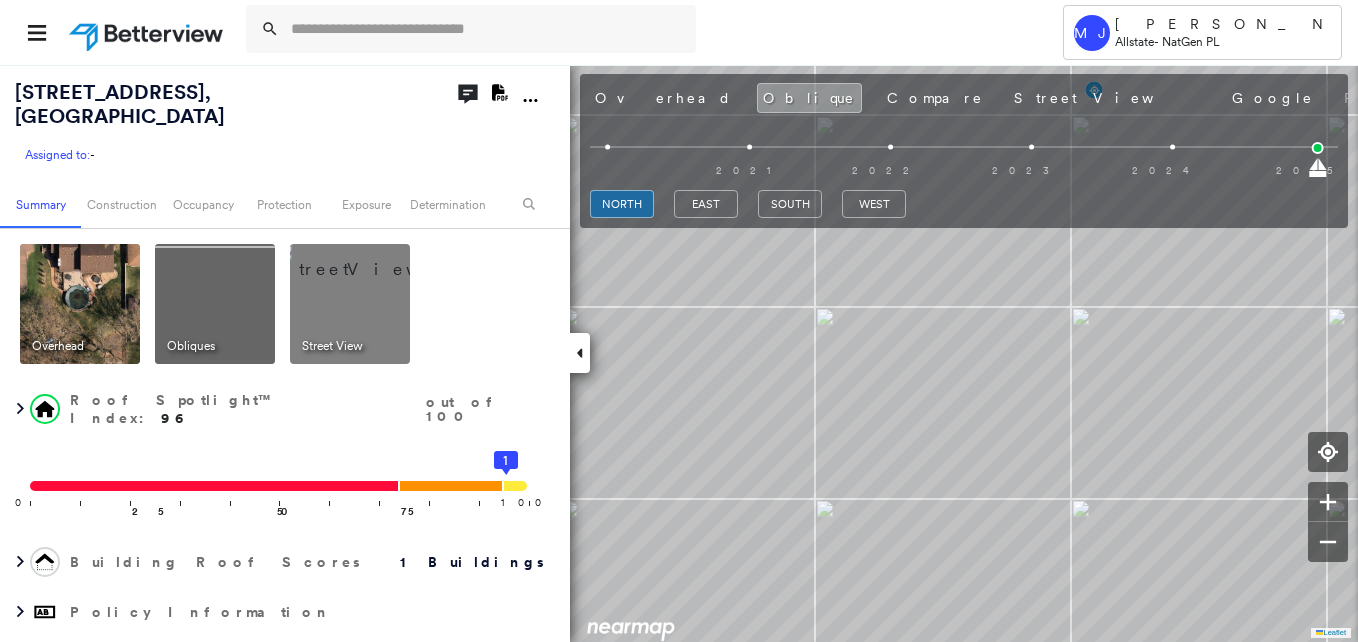 click at bounding box center [374, 259] 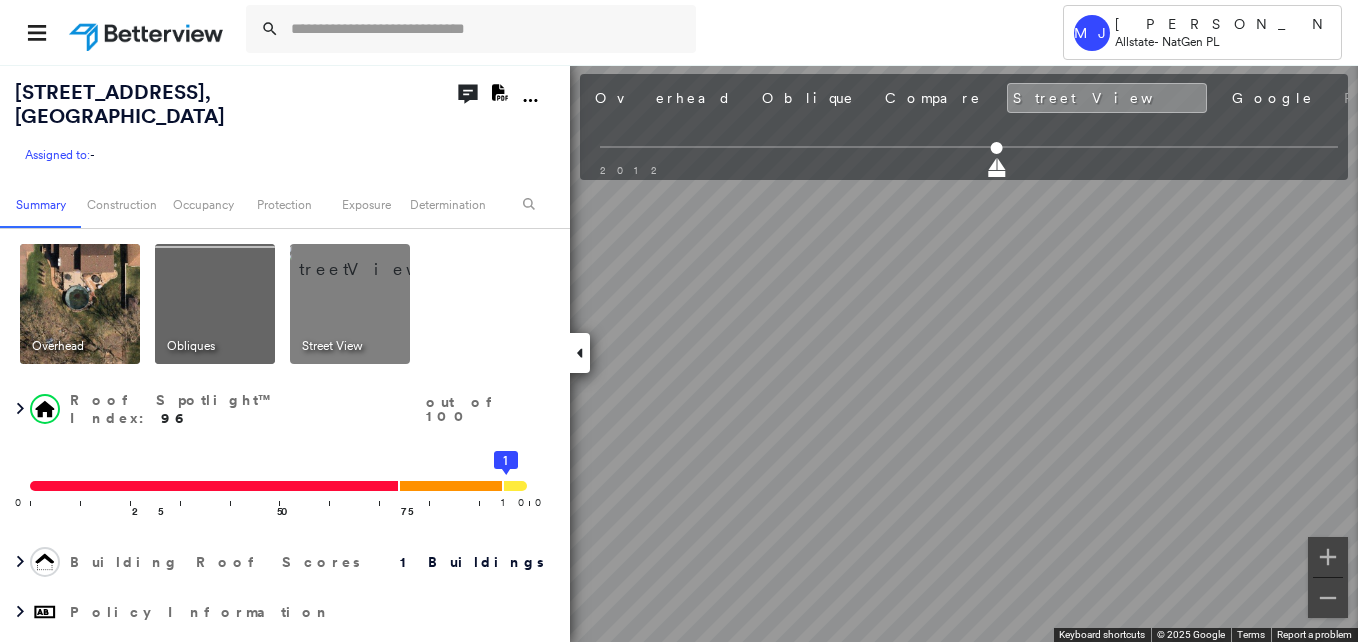 click at bounding box center (80, 304) 